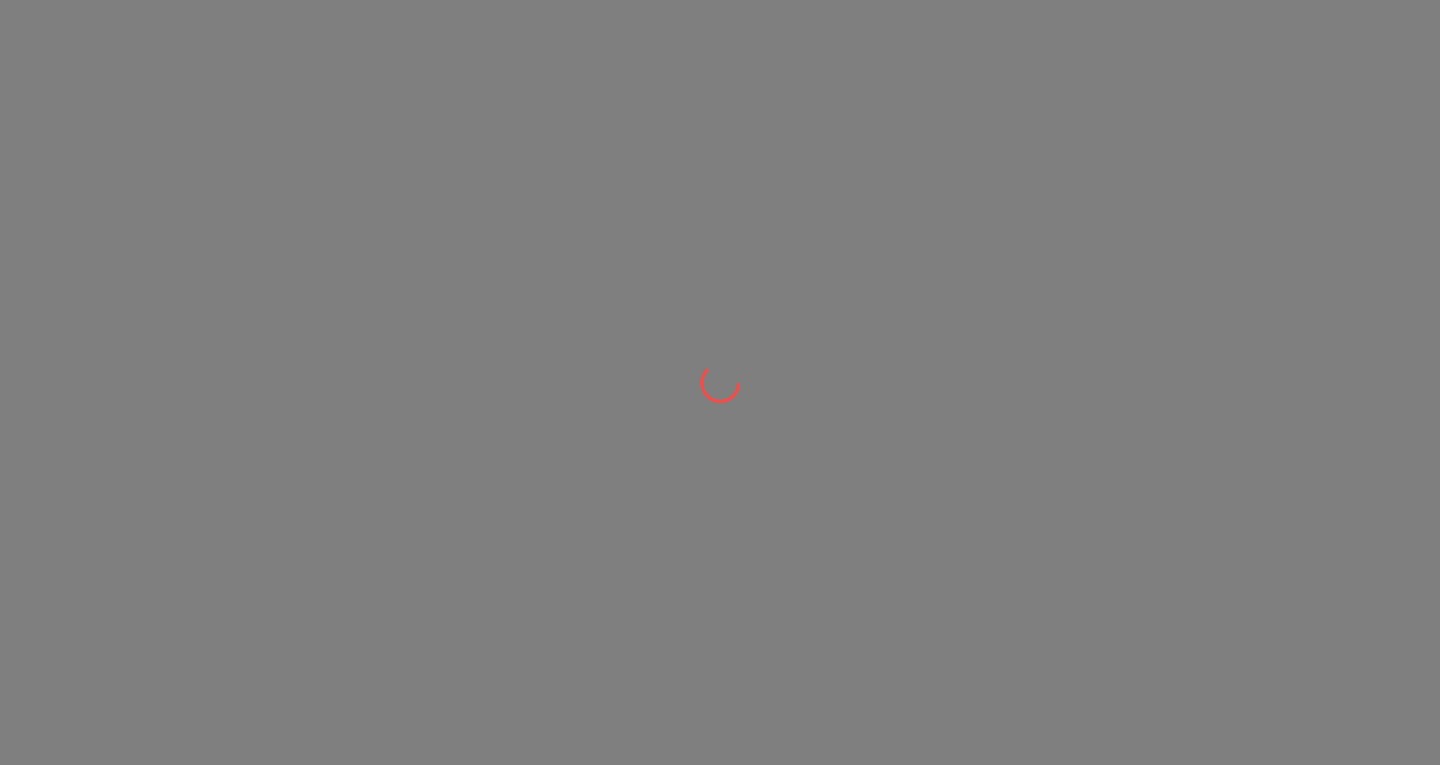 scroll, scrollTop: 0, scrollLeft: 0, axis: both 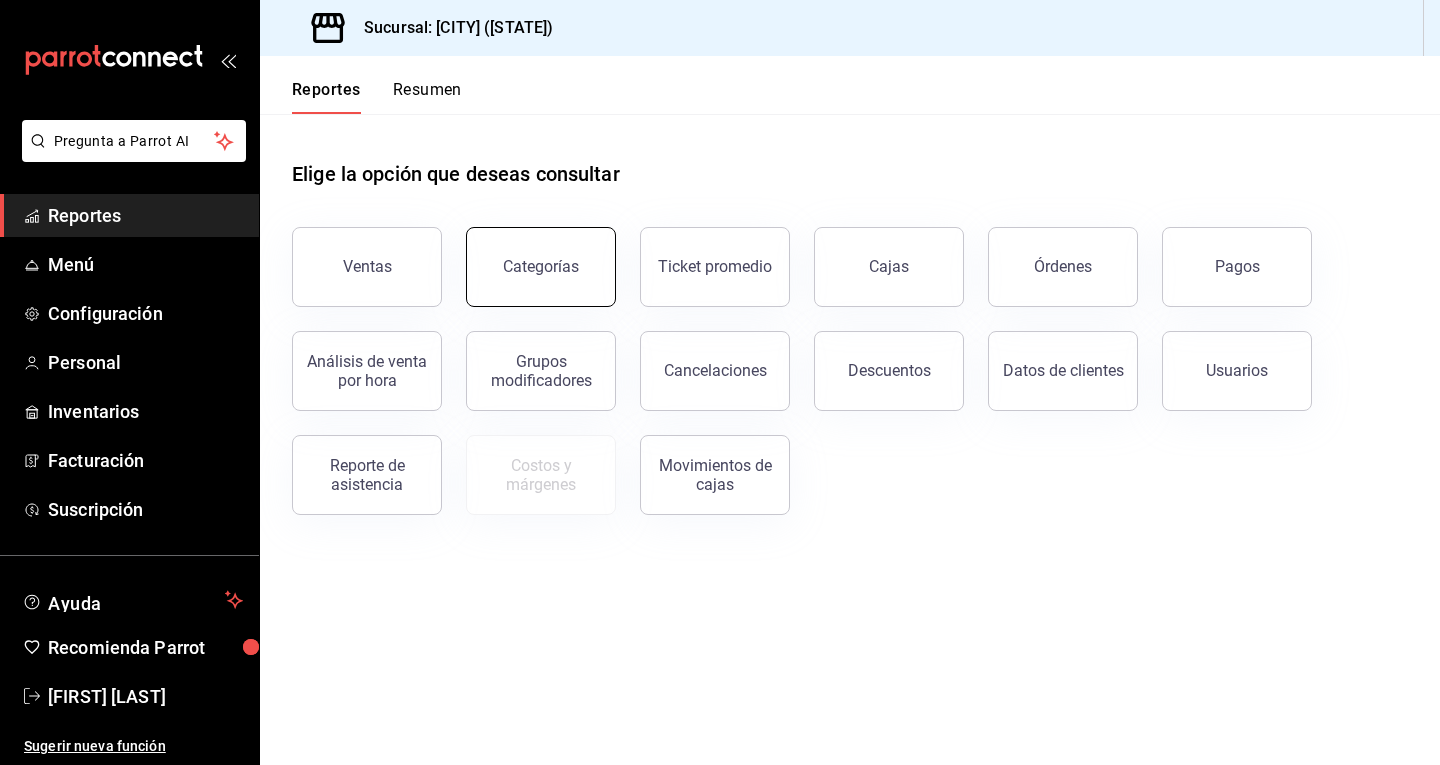 click on "Categorías" at bounding box center (541, 267) 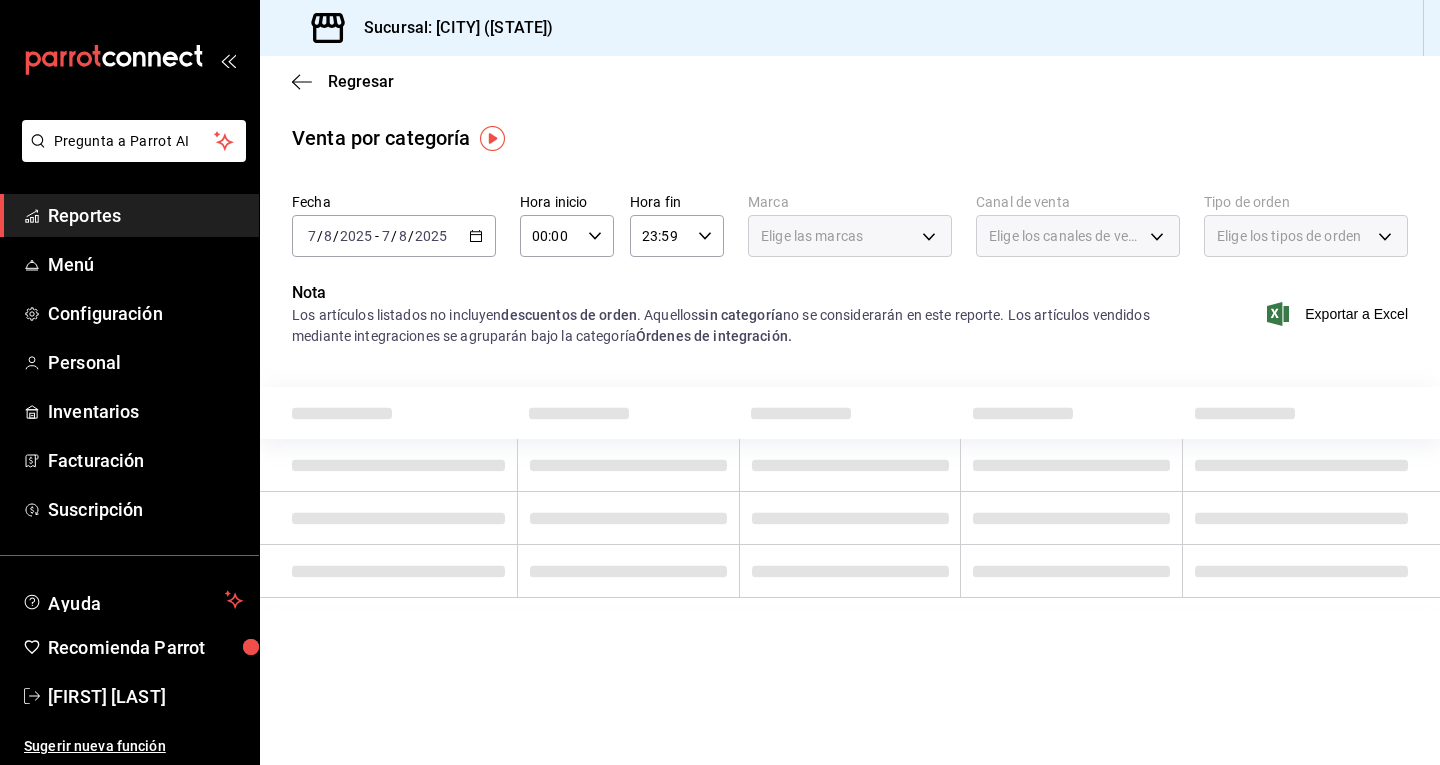 click 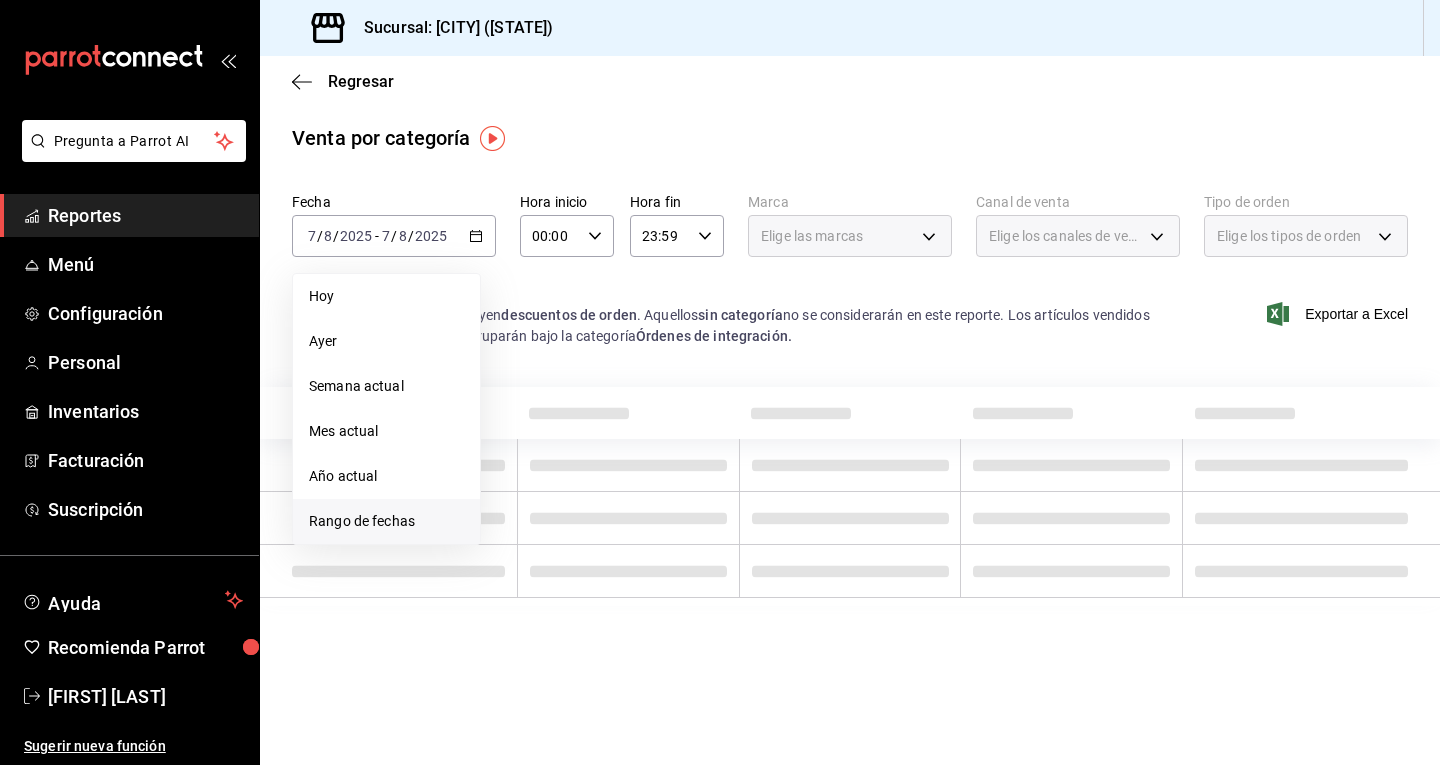 click on "Rango de fechas" at bounding box center (386, 521) 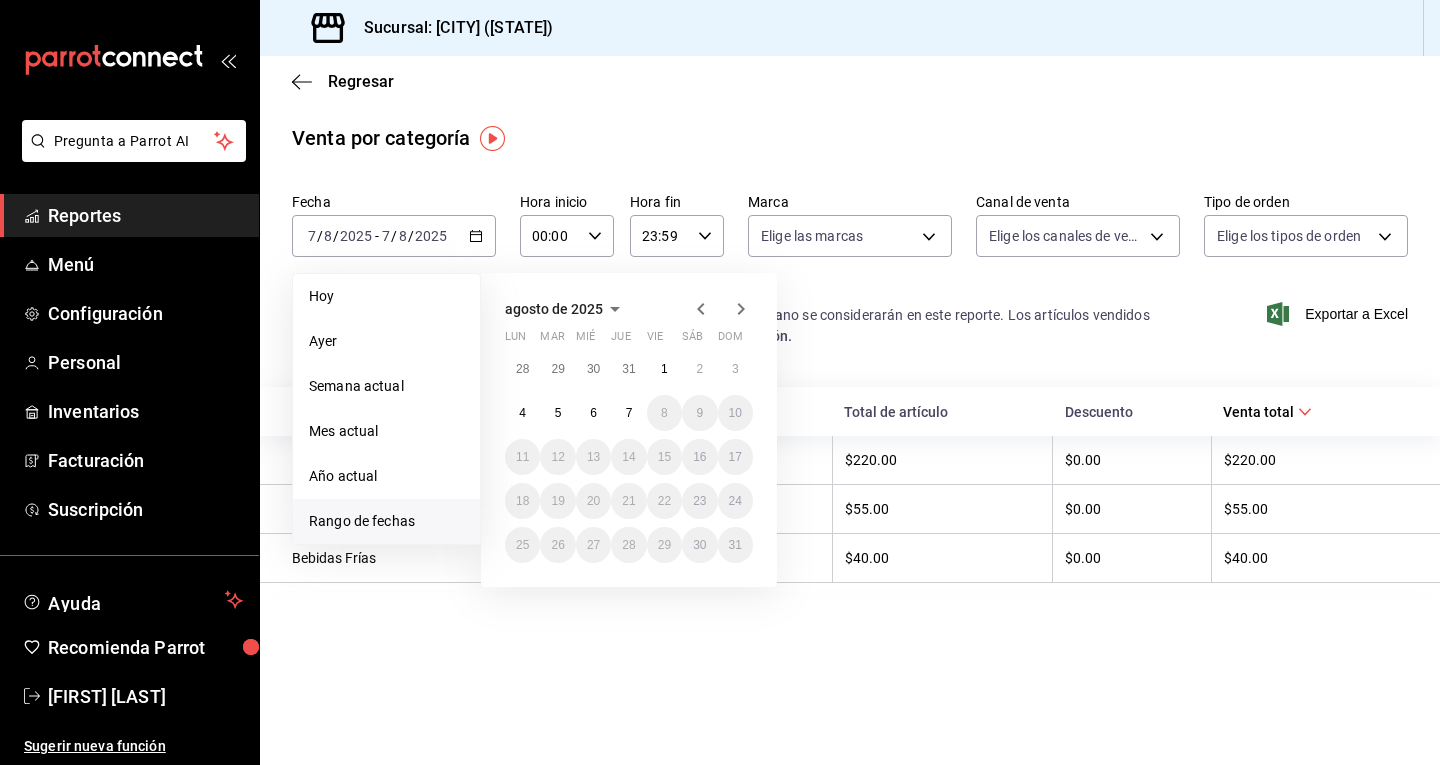 click 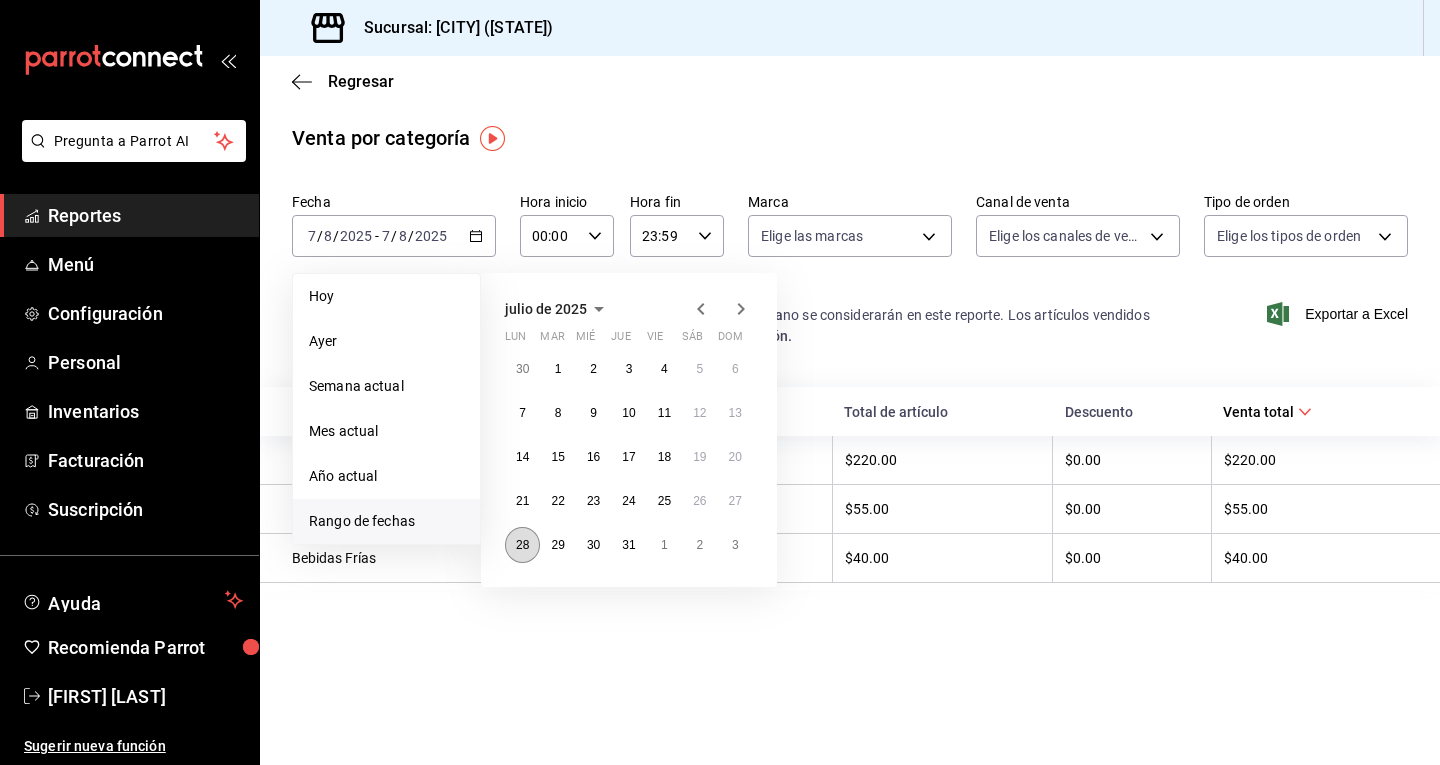 click on "28" at bounding box center [522, 545] 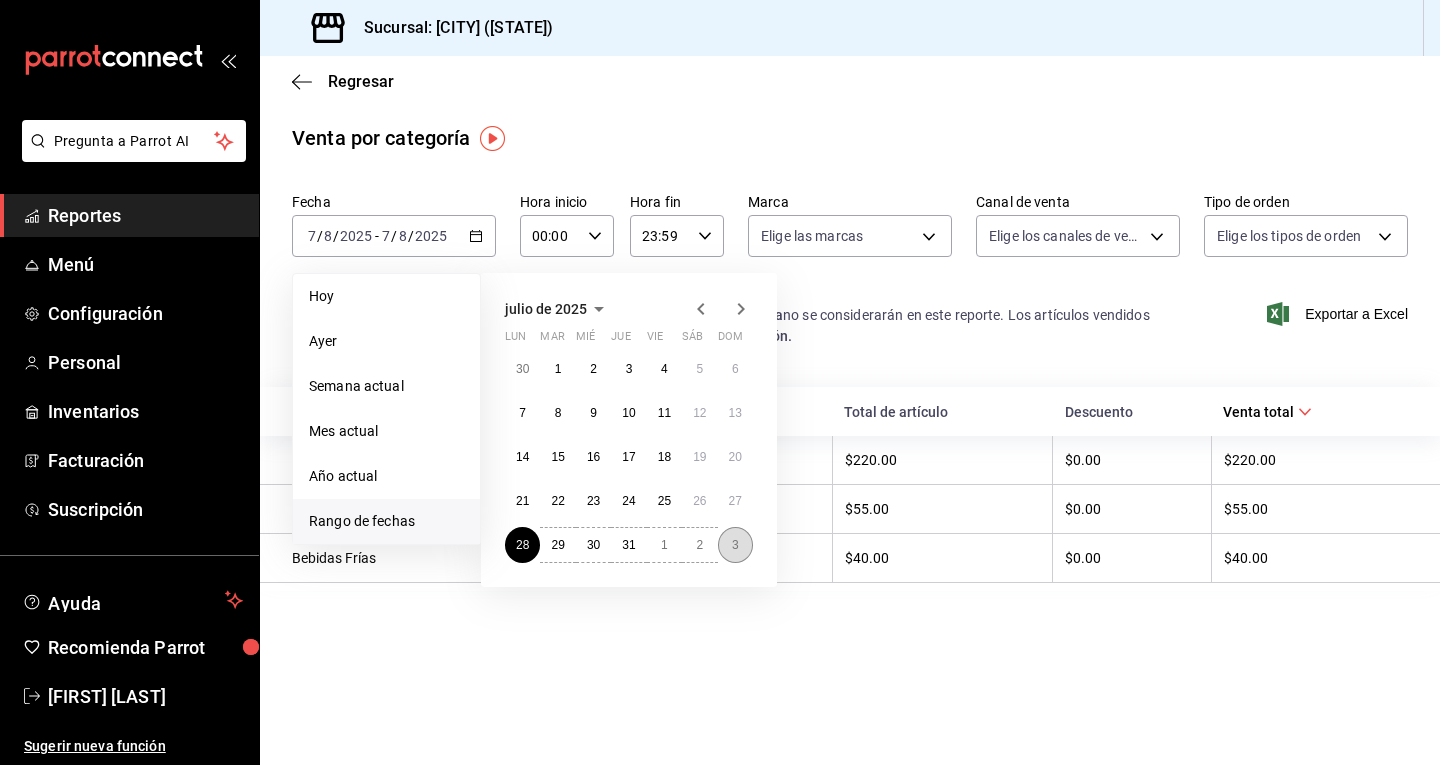 click on "3" at bounding box center (735, 545) 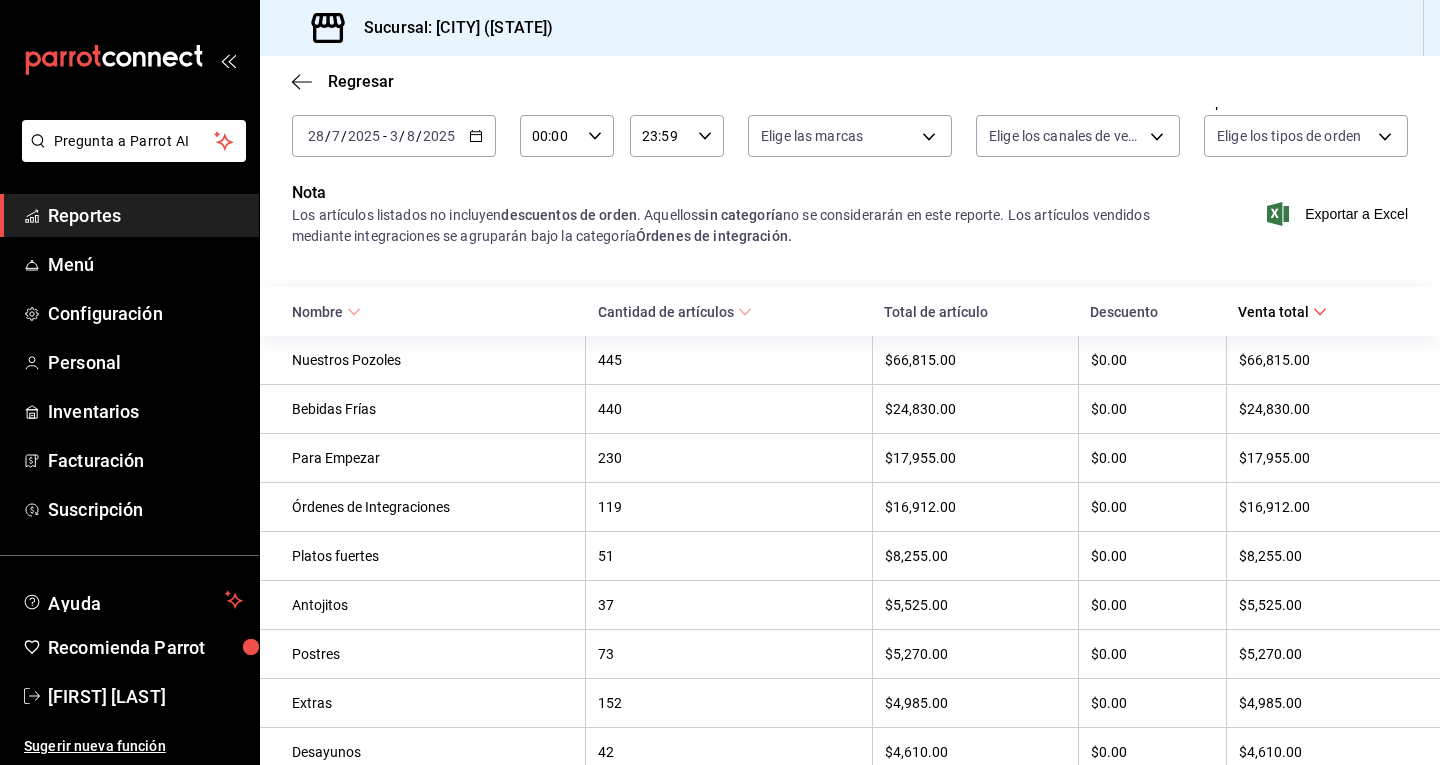 scroll, scrollTop: 200, scrollLeft: 0, axis: vertical 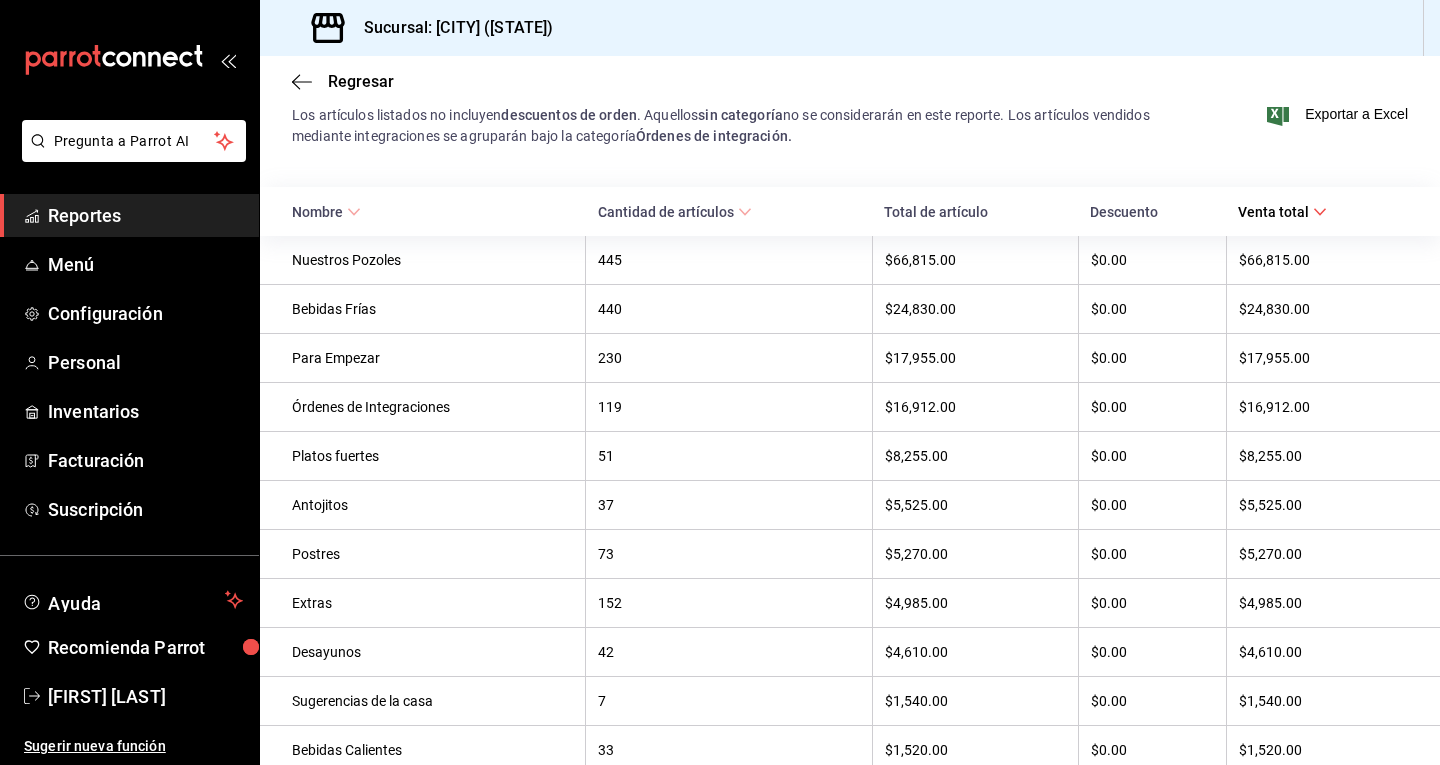 click on "Para Empezar" at bounding box center [423, 358] 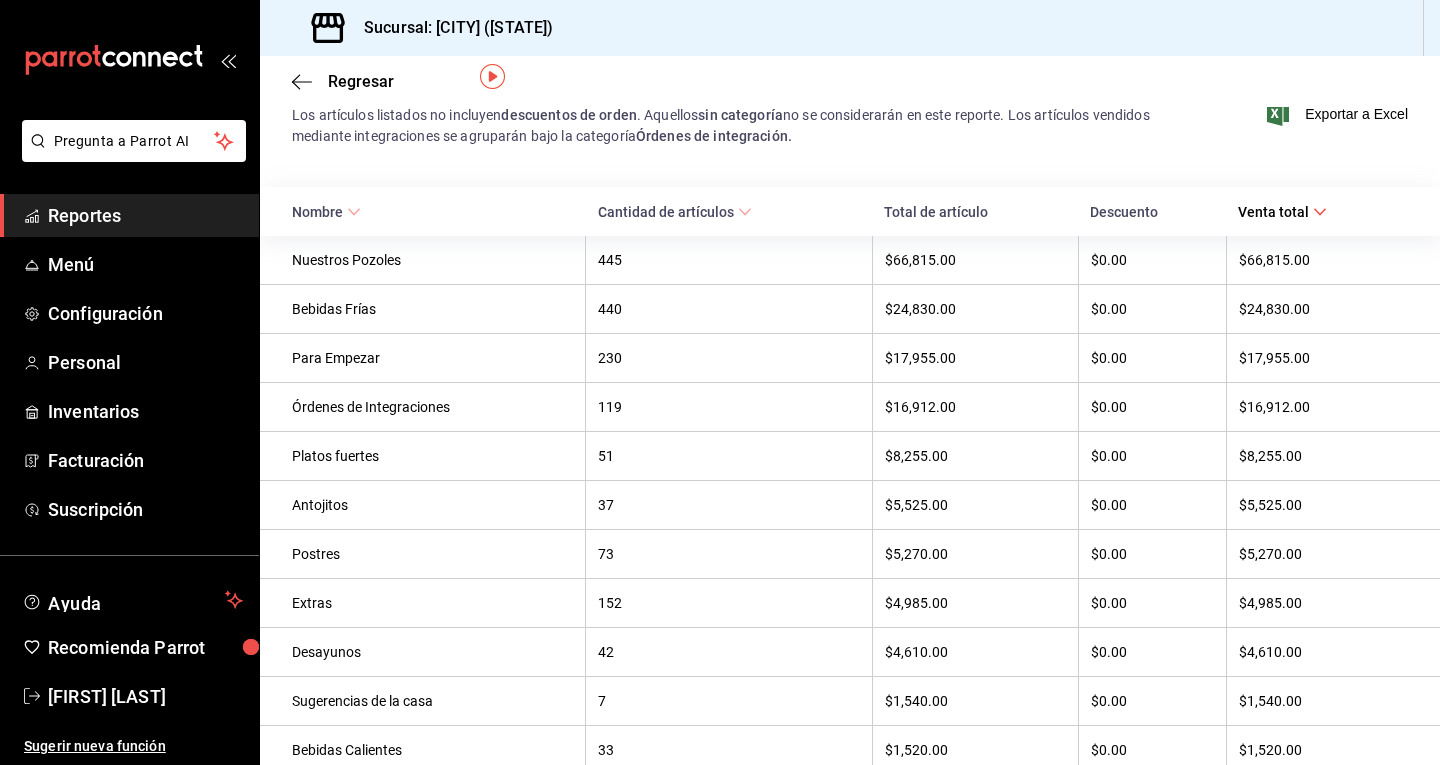 scroll, scrollTop: 0, scrollLeft: 0, axis: both 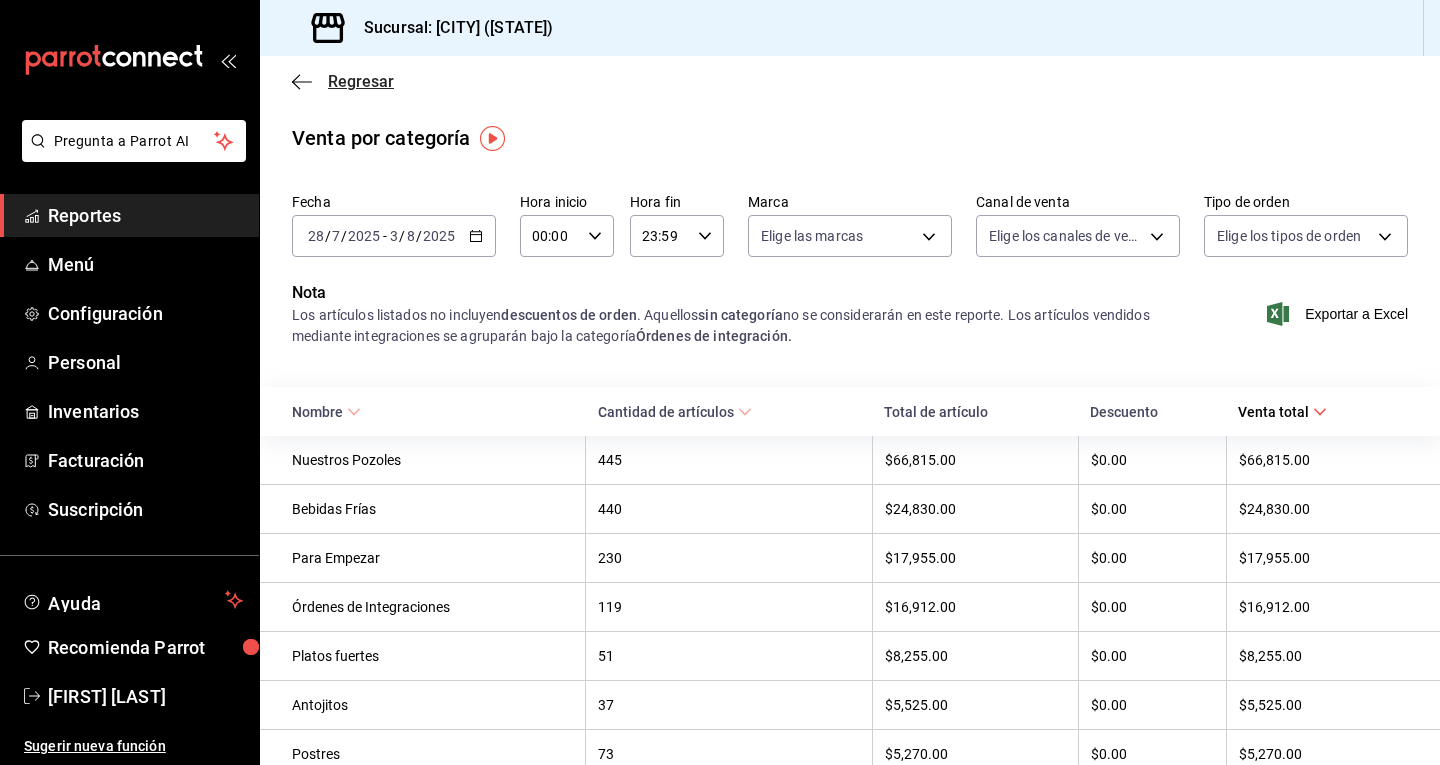 click 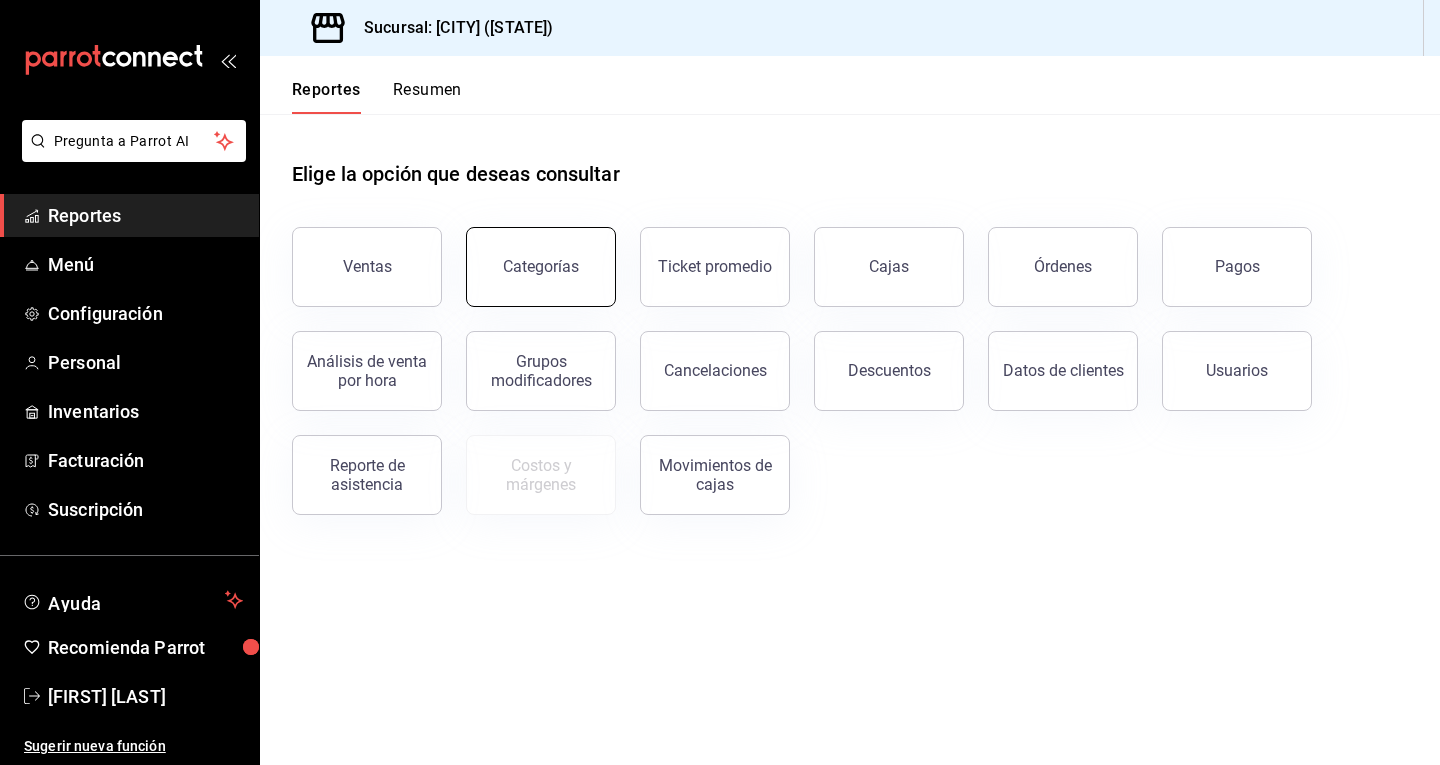 click on "Categorías" at bounding box center [541, 267] 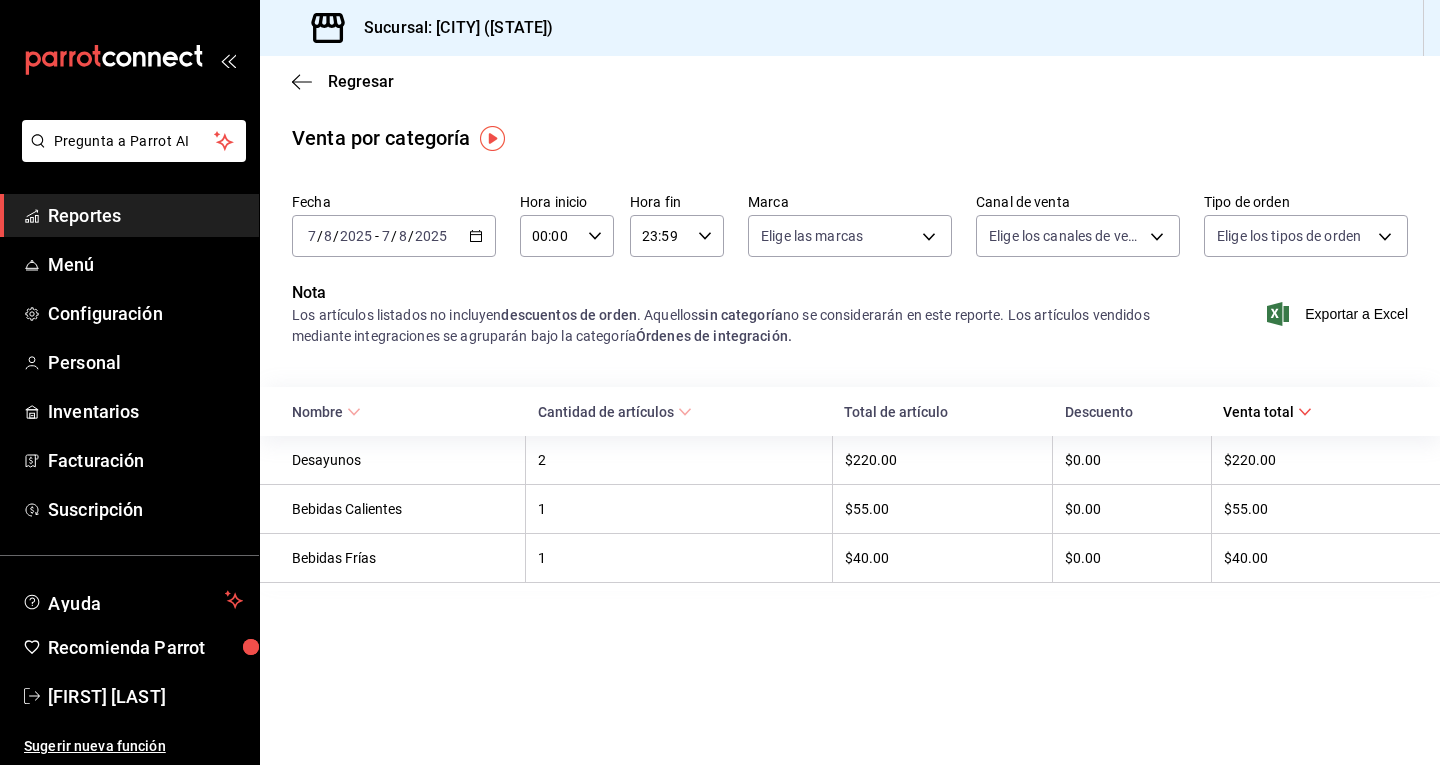 drag, startPoint x: 496, startPoint y: 440, endPoint x: 500, endPoint y: 460, distance: 20.396078 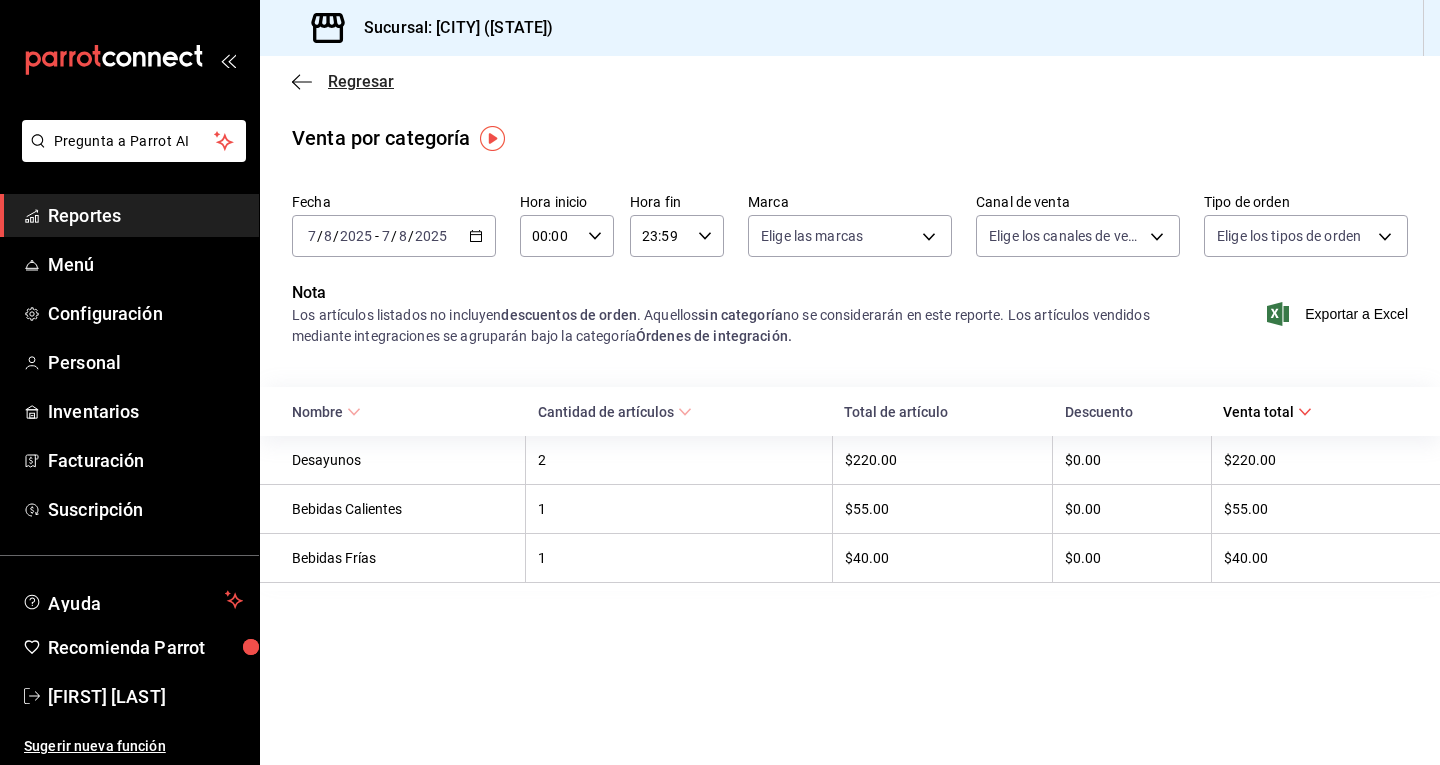 click 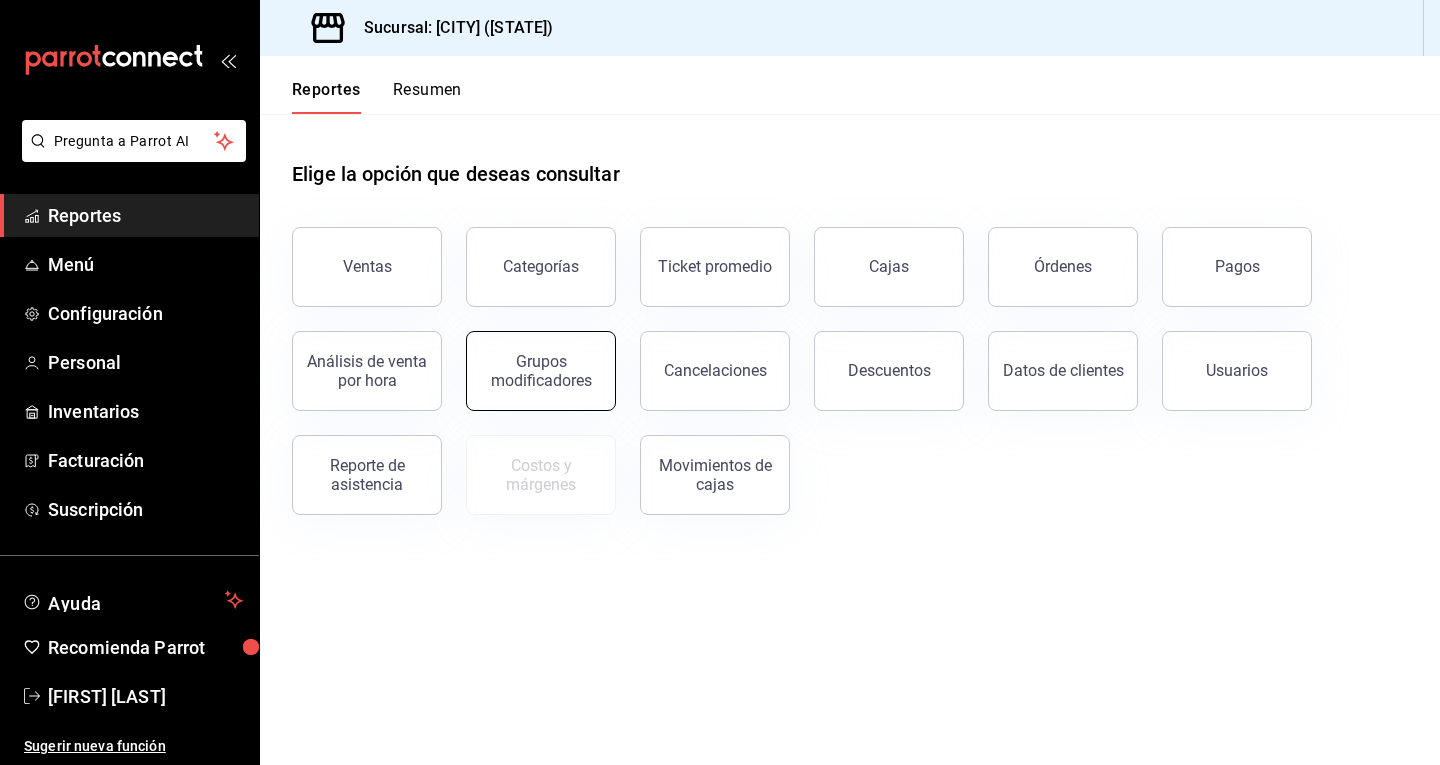 click on "Grupos modificadores" at bounding box center [541, 371] 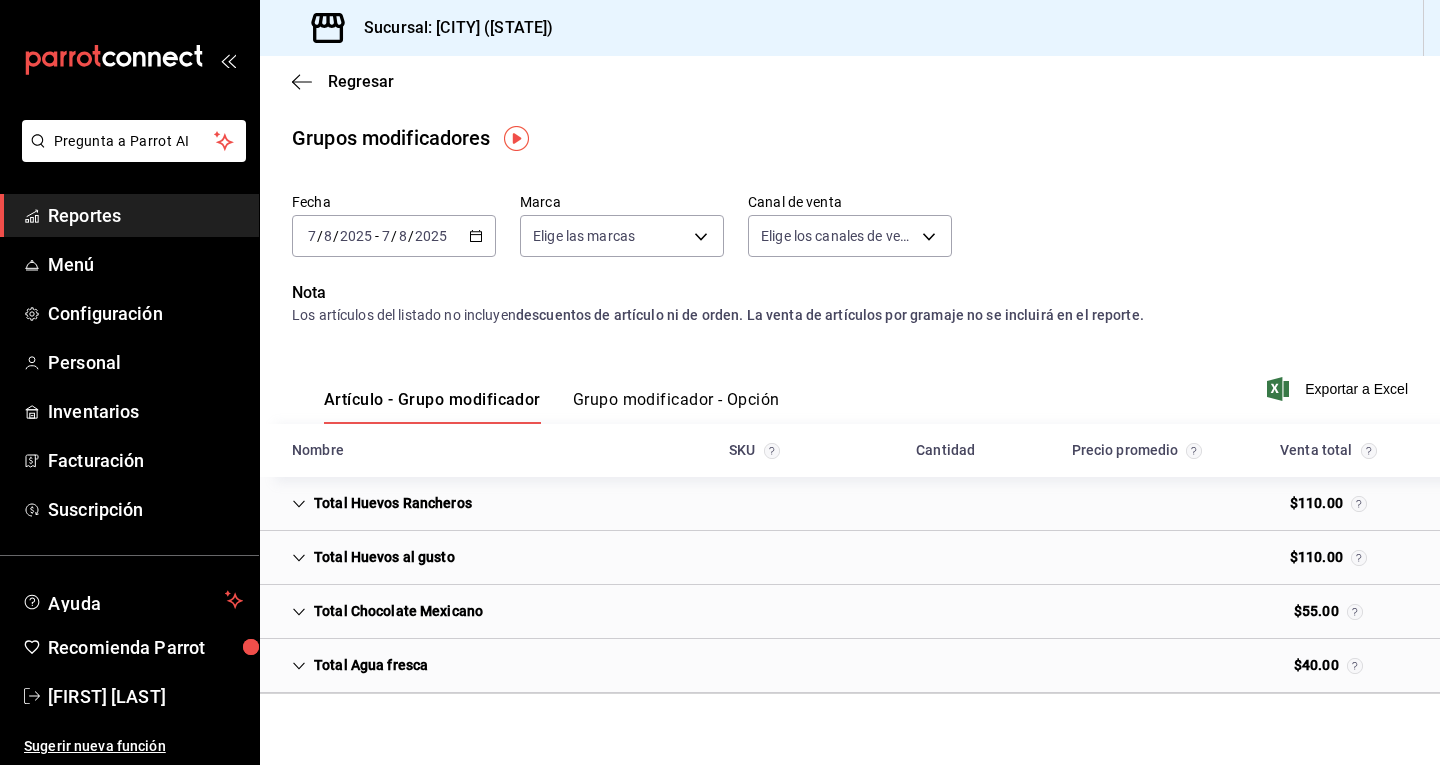 click 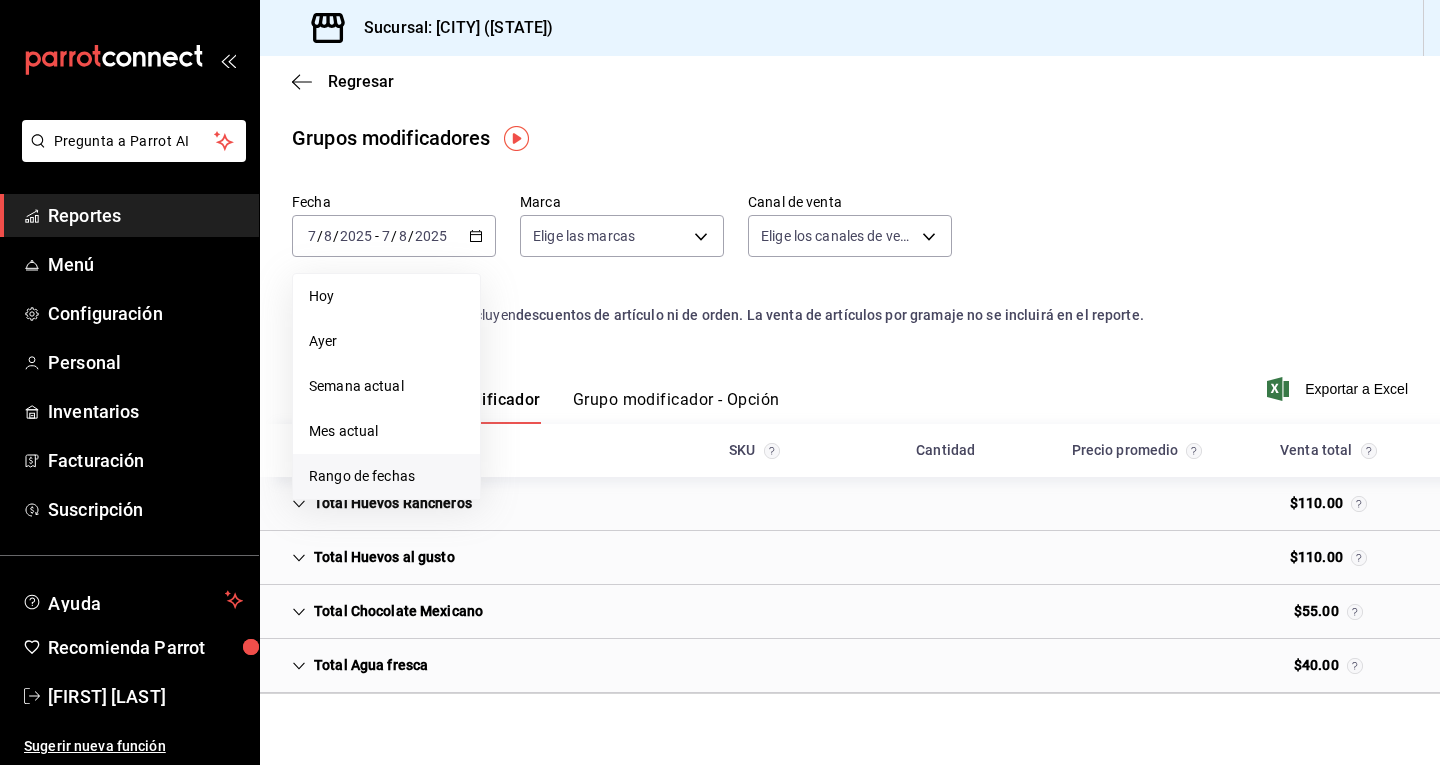 click on "Rango de fechas" at bounding box center (386, 476) 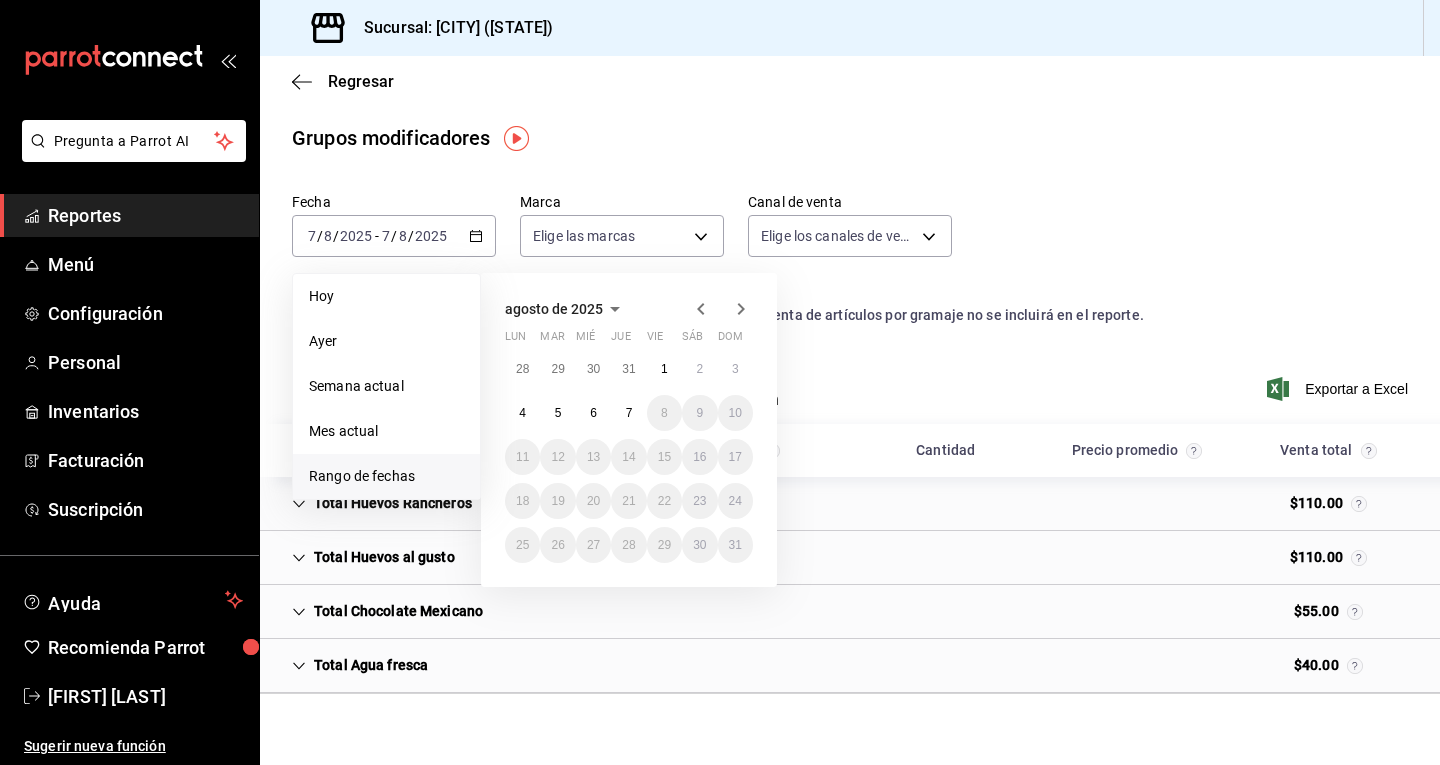 click 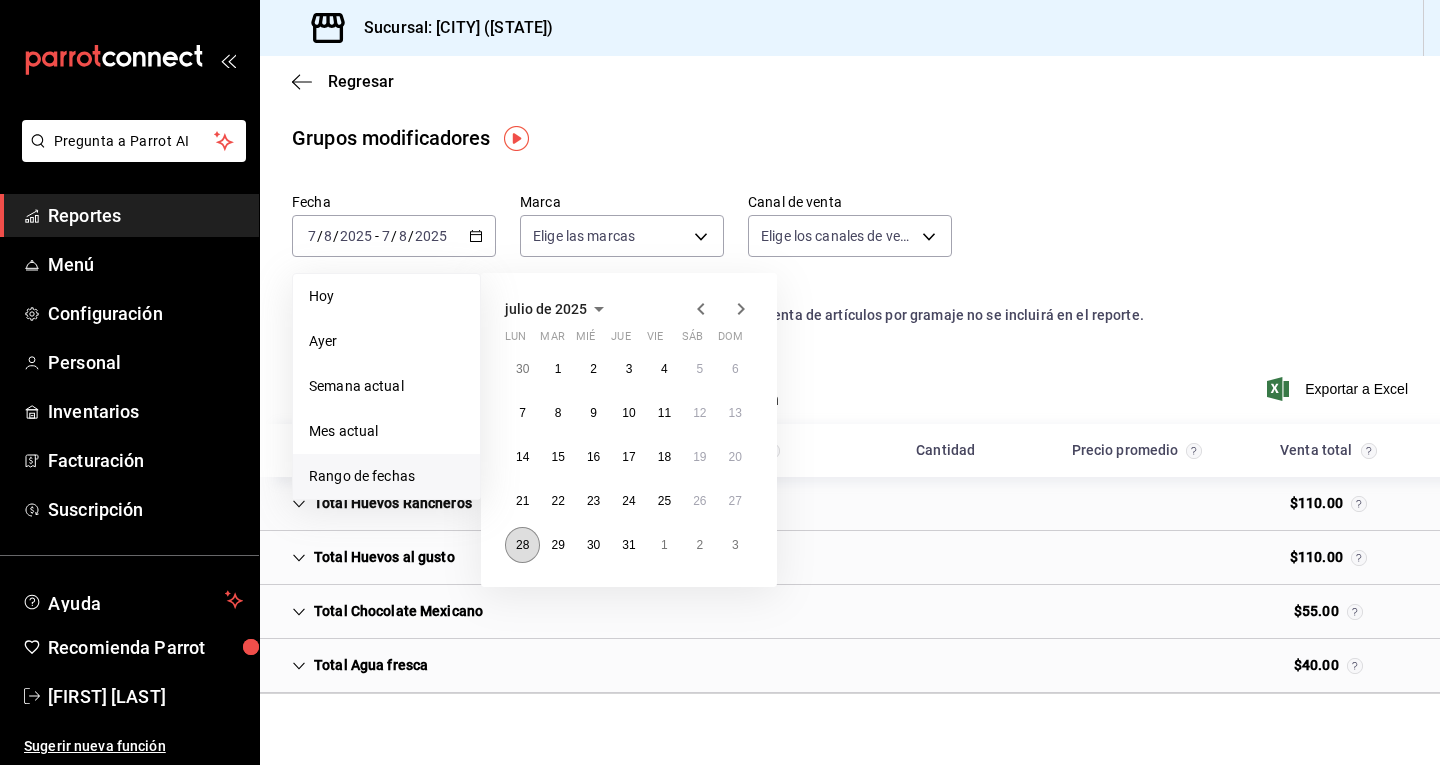 click on "28" at bounding box center [522, 545] 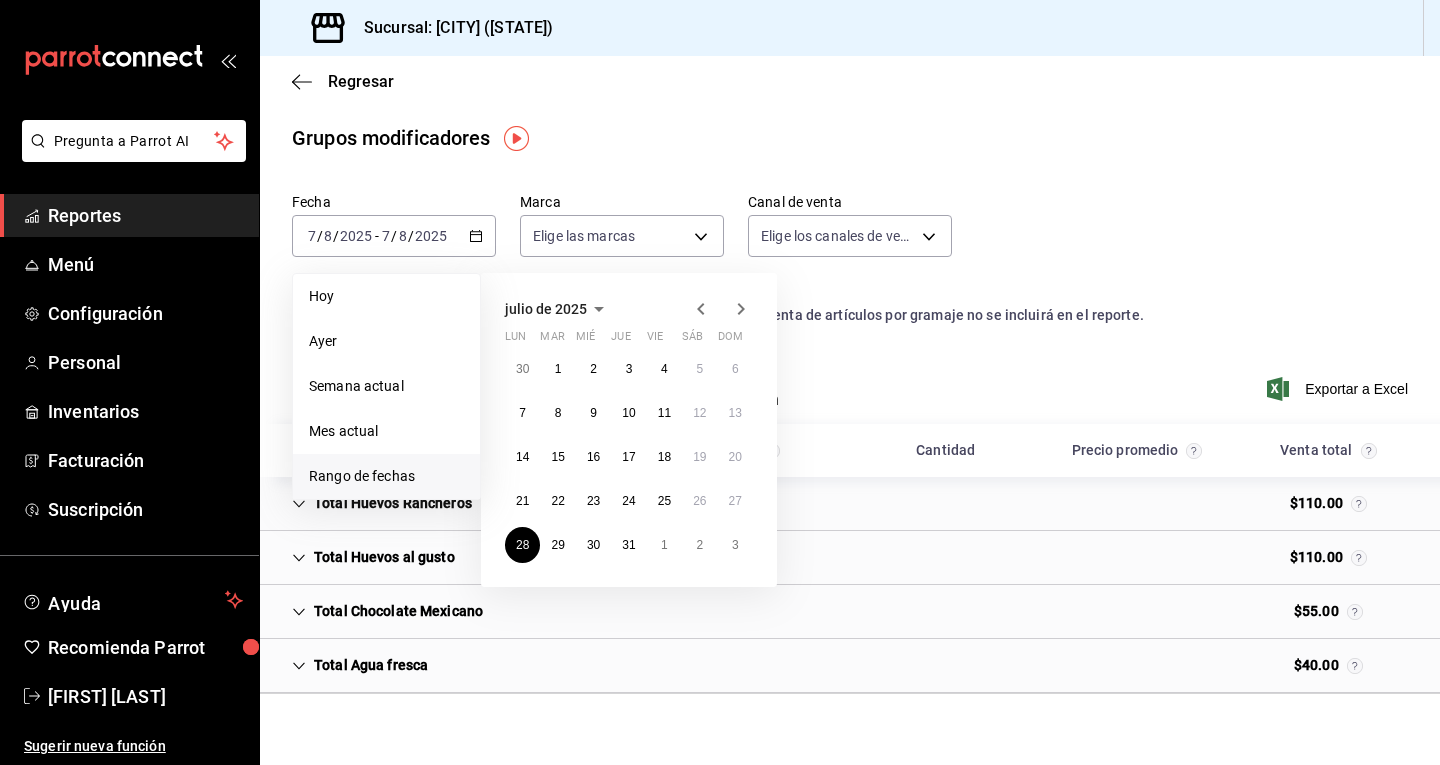 click 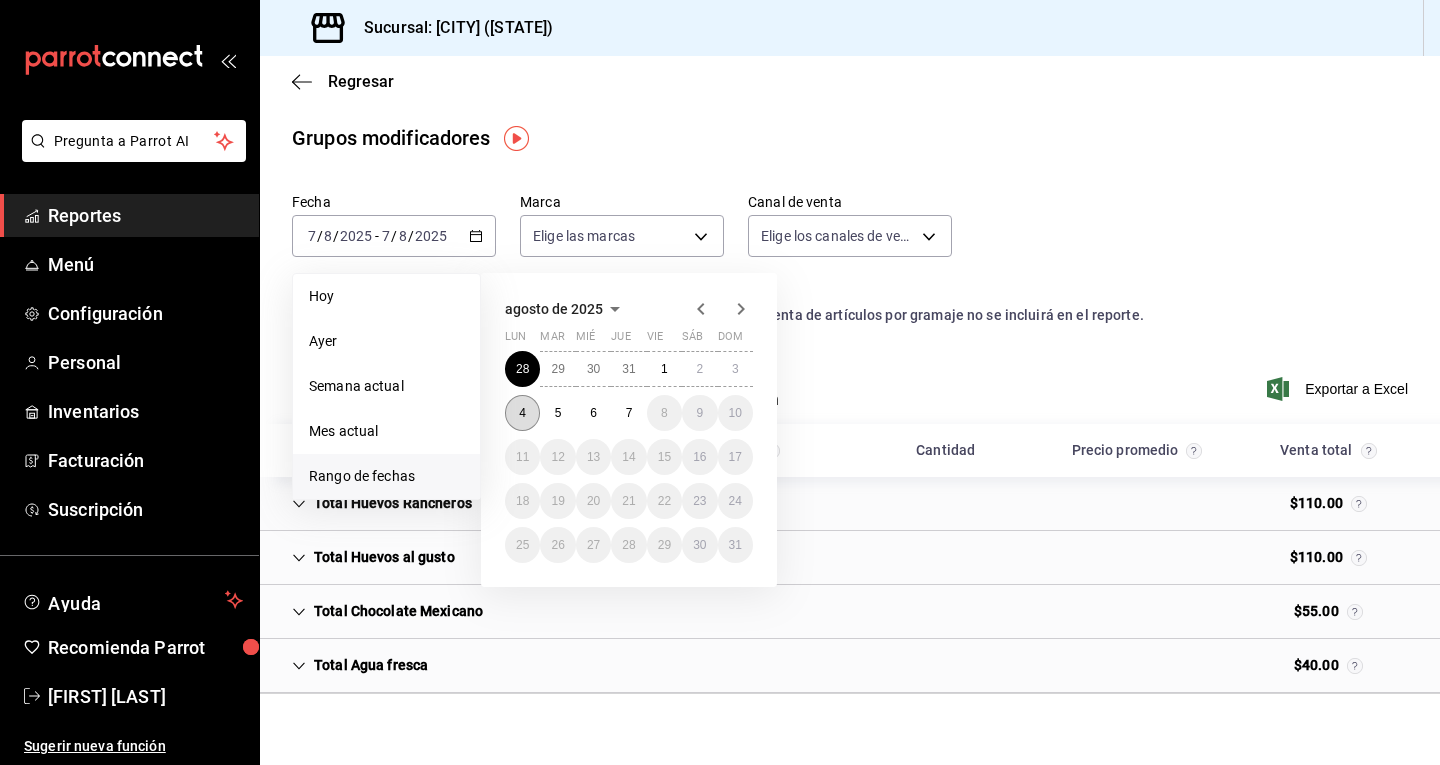 click on "4" at bounding box center [522, 413] 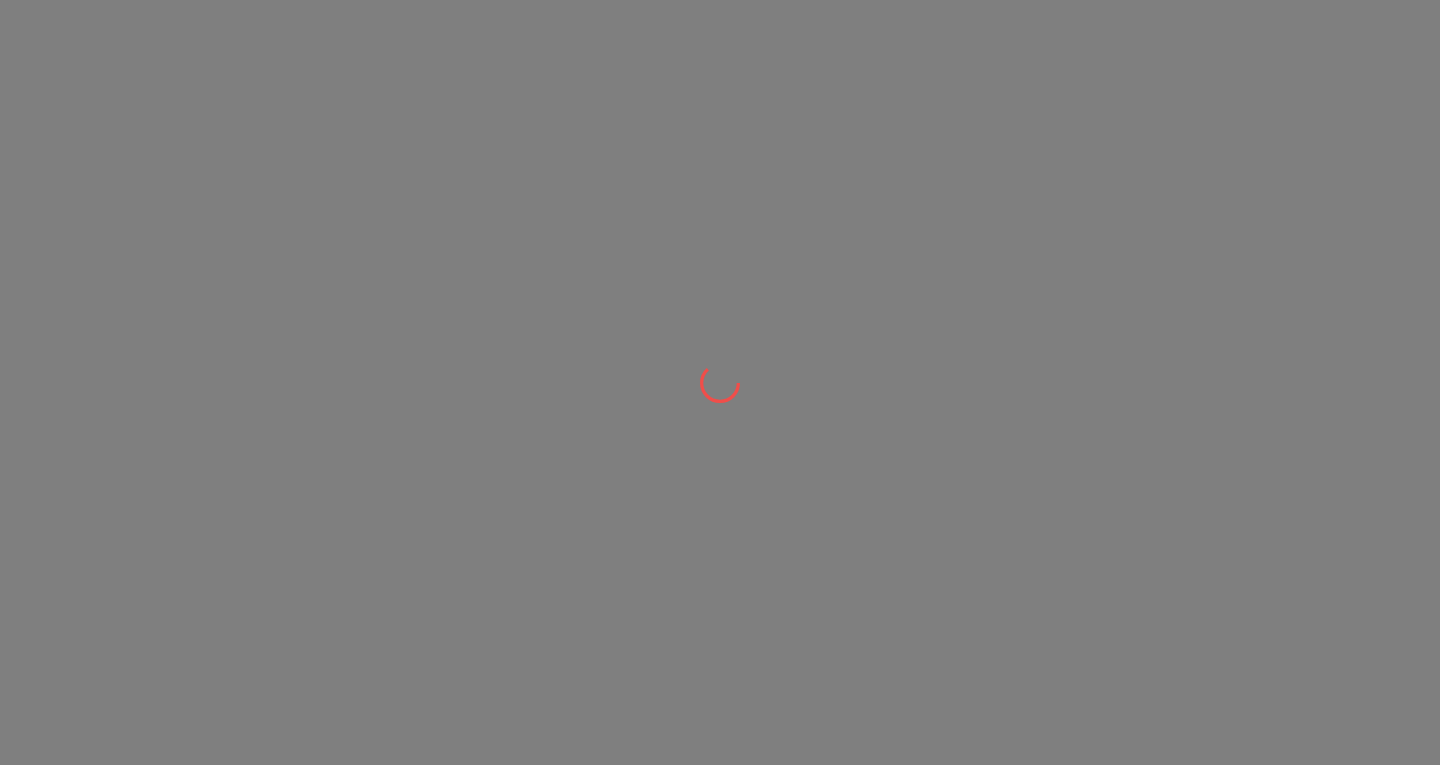 scroll, scrollTop: 0, scrollLeft: 0, axis: both 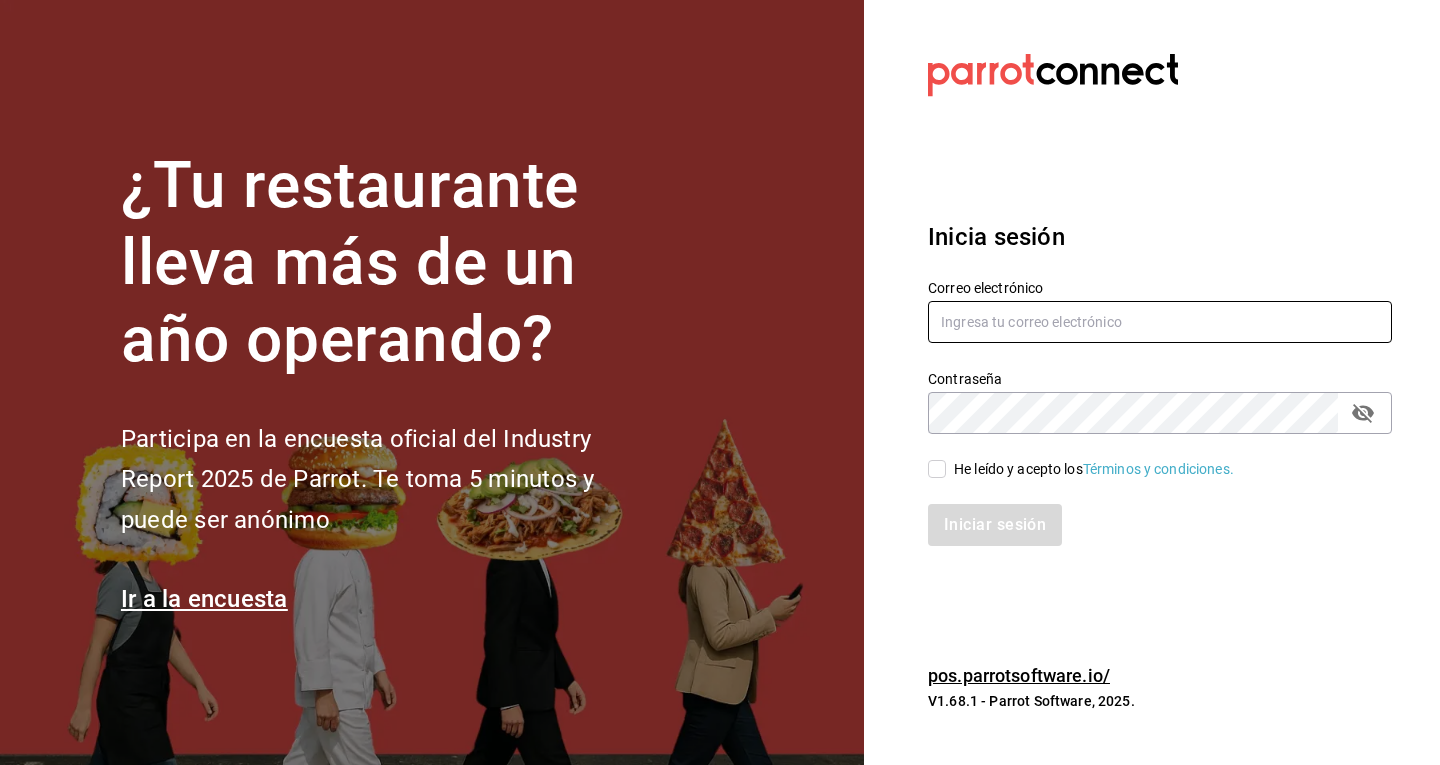 type on "gomezislasjatziri8@gmail.com" 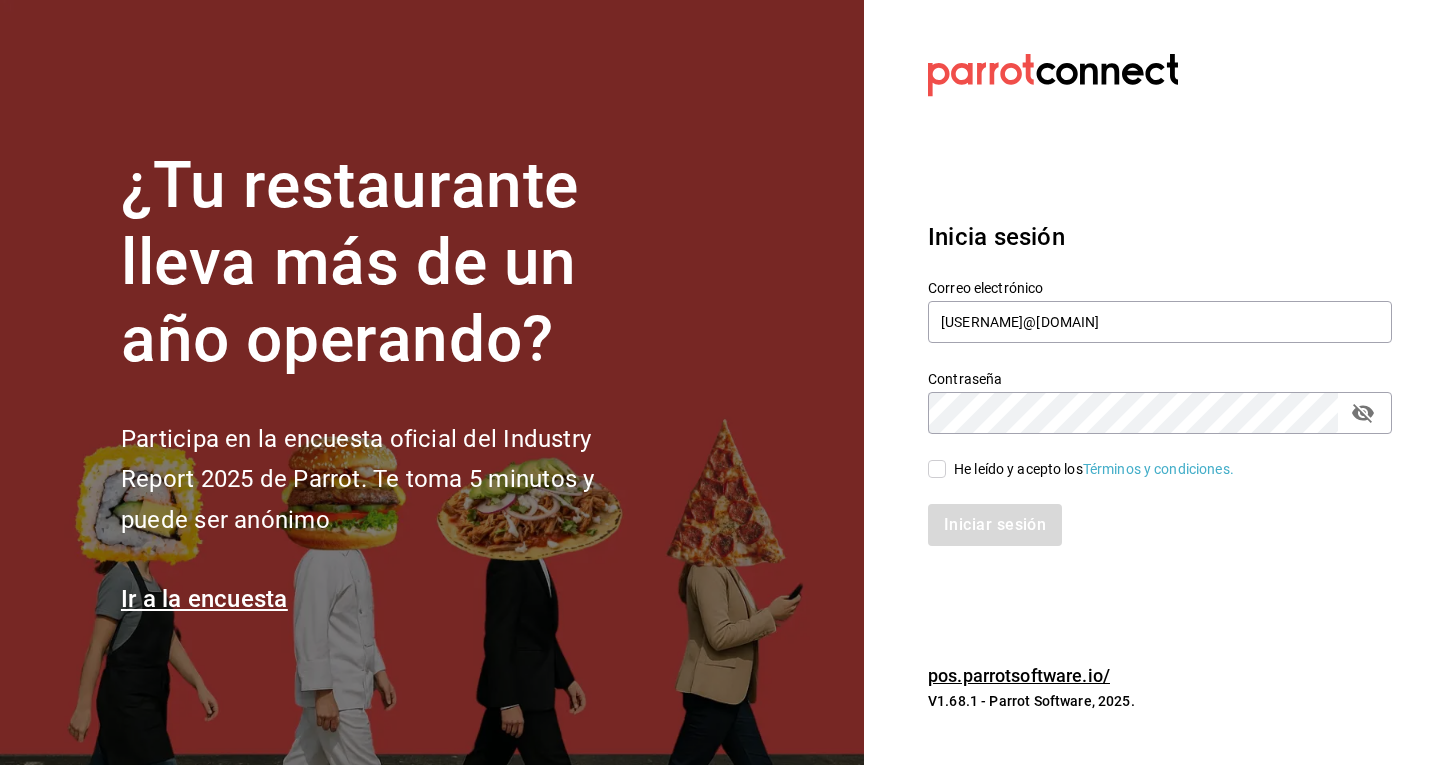 click on "He leído y acepto los  Términos y condiciones." at bounding box center (937, 469) 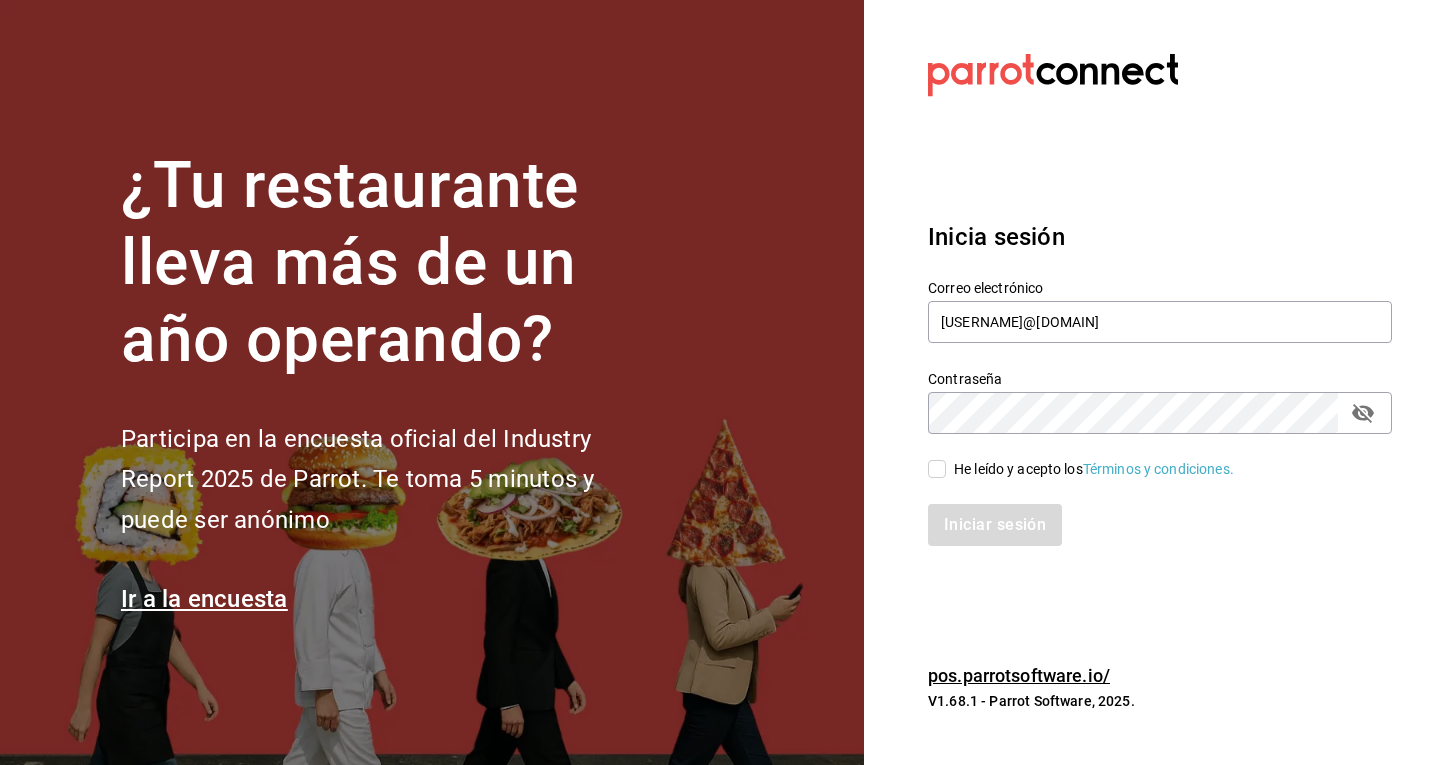 checkbox on "true" 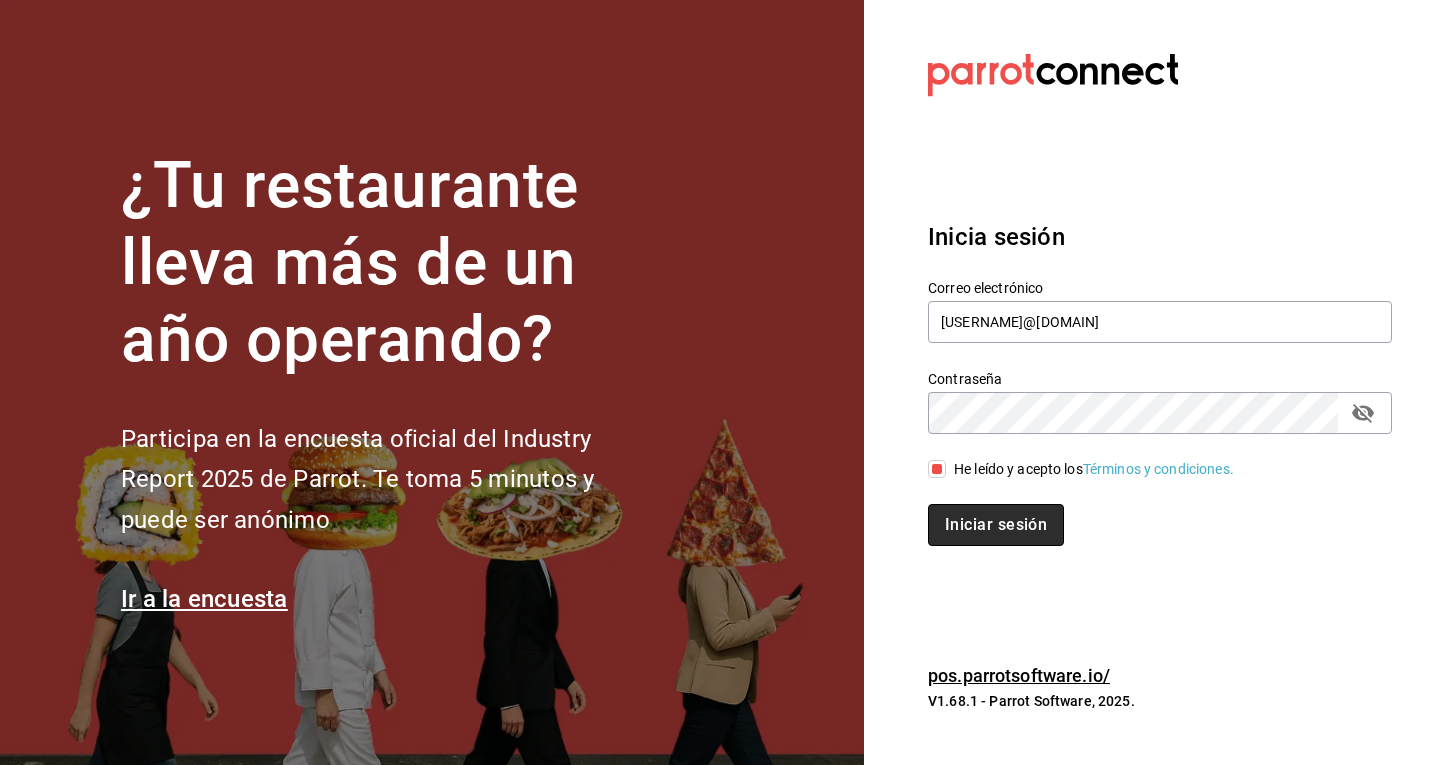 click on "Iniciar sesión" at bounding box center [996, 525] 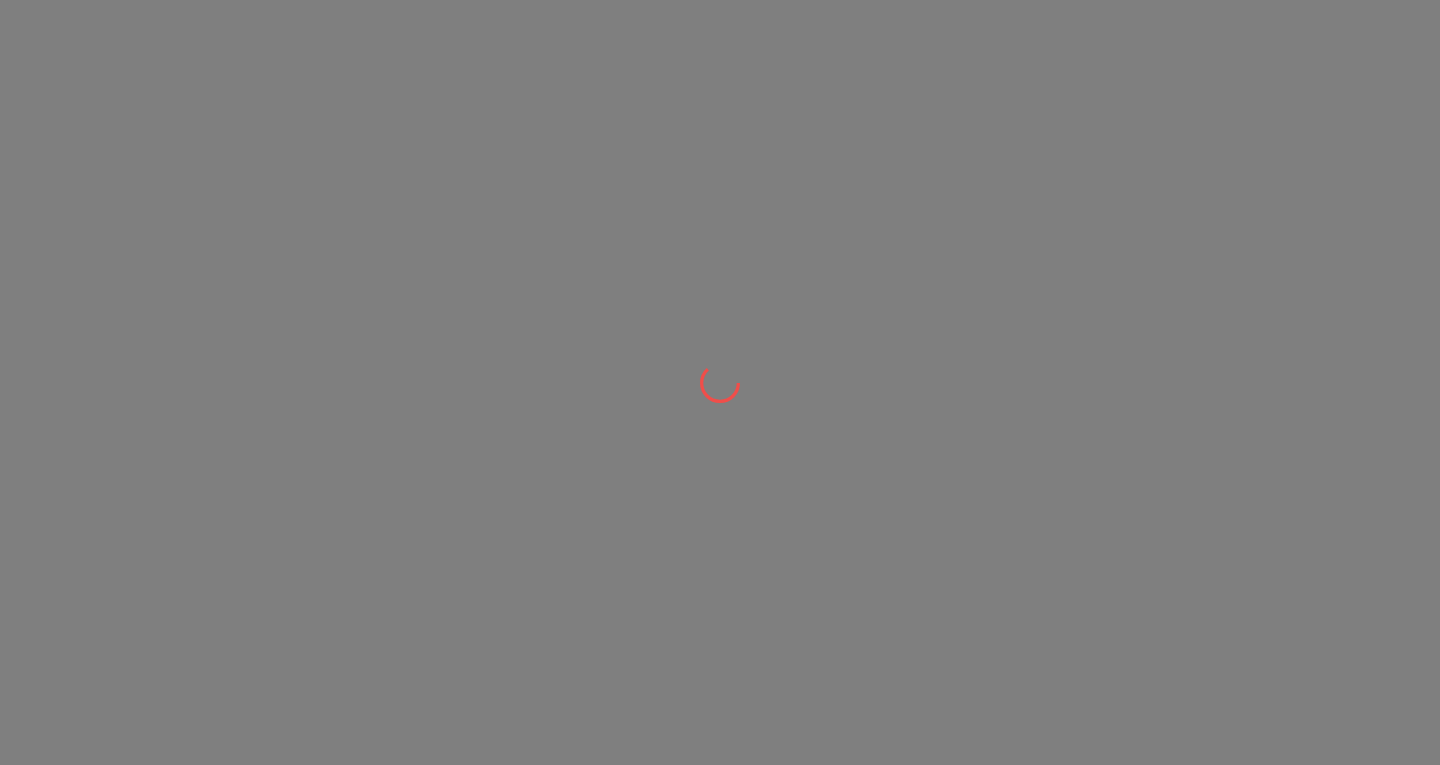 scroll, scrollTop: 0, scrollLeft: 0, axis: both 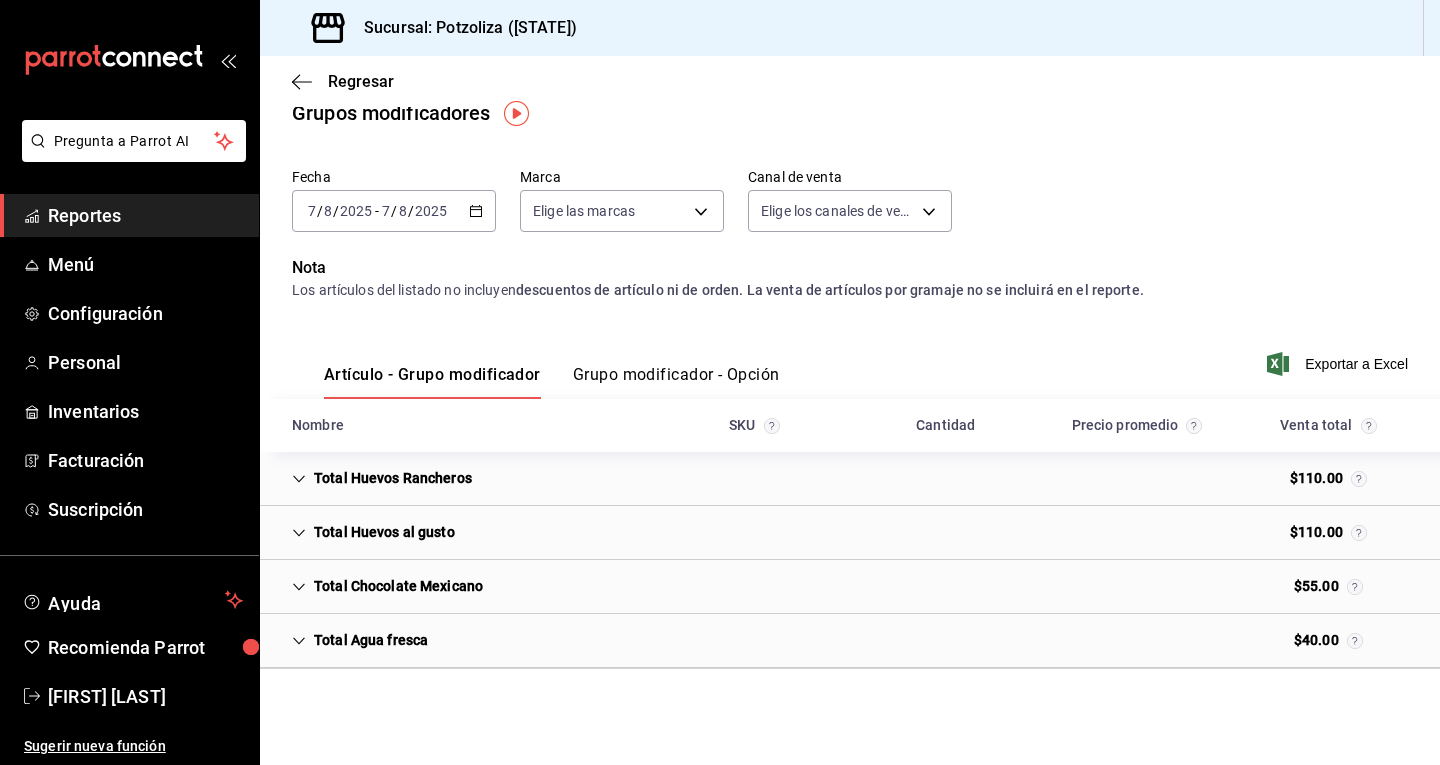 click on "Grupo modificador - Opción" at bounding box center [676, 382] 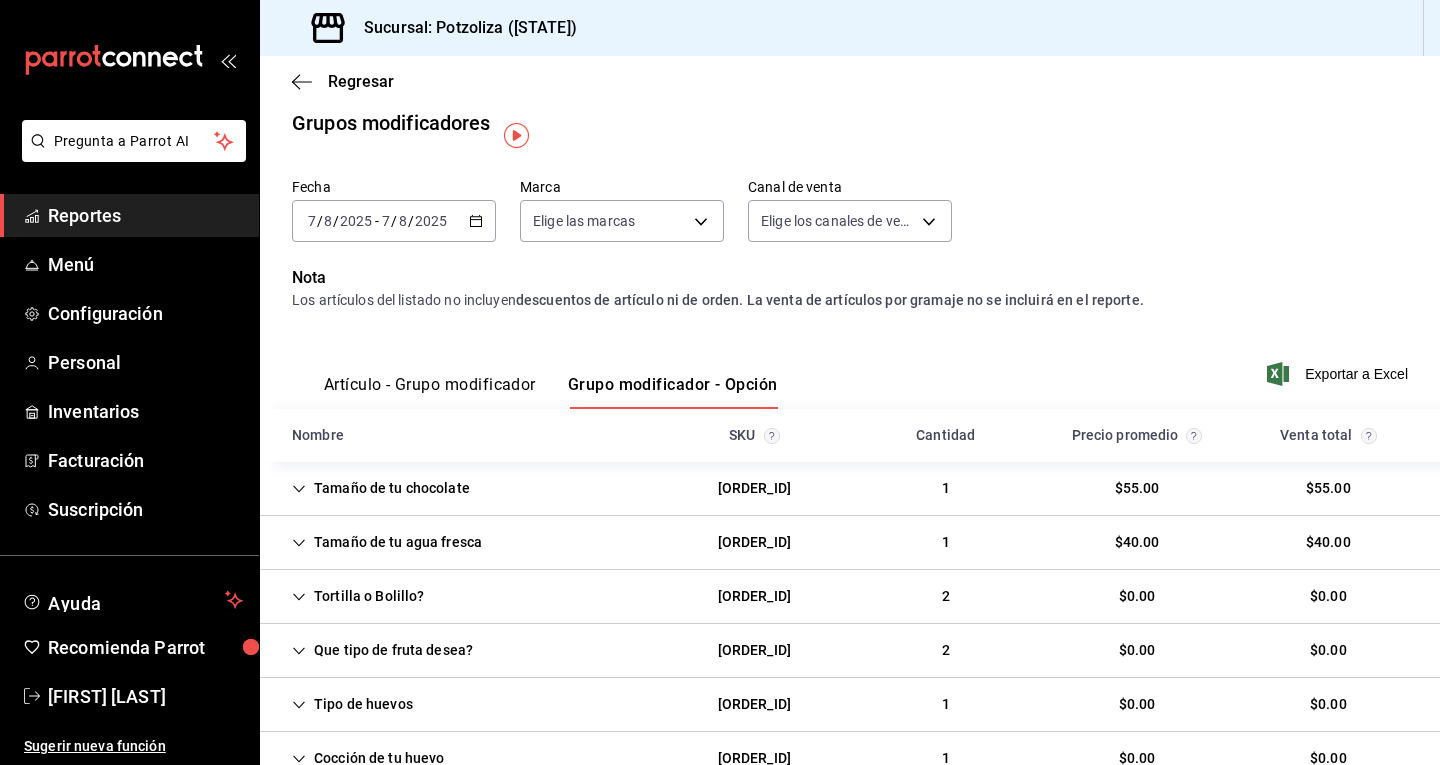 scroll, scrollTop: 0, scrollLeft: 0, axis: both 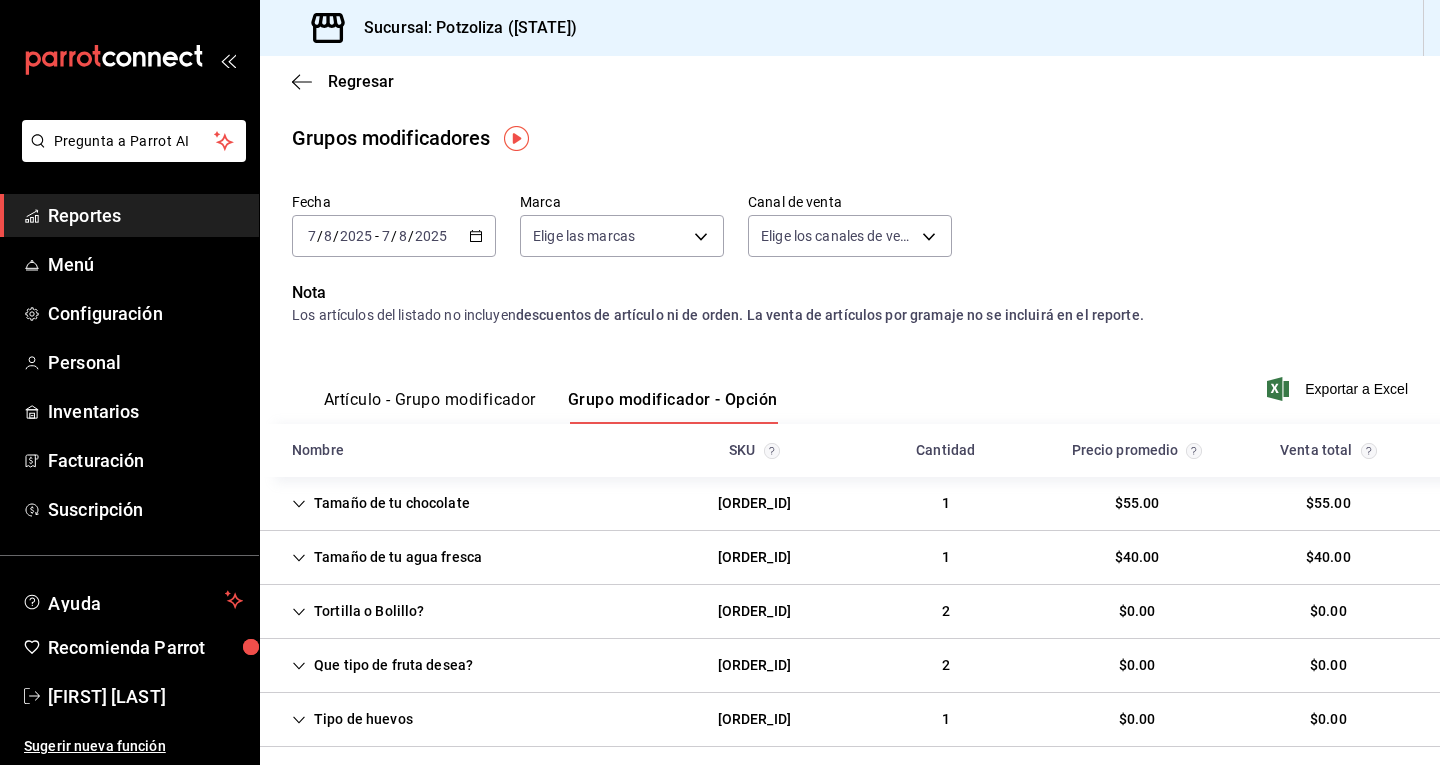 click on "Artículo - Grupo modificador" at bounding box center (430, 407) 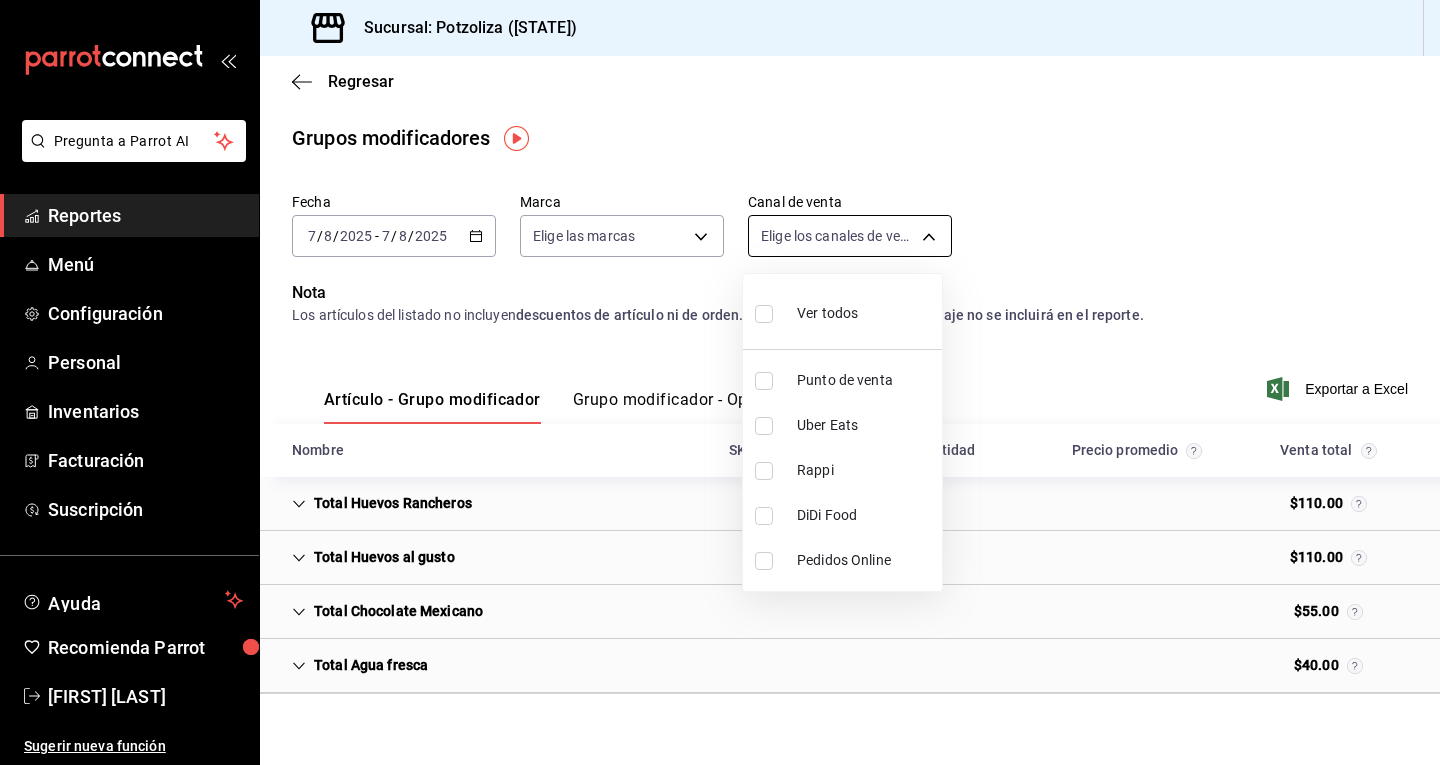 click on "Pregunta a Parrot AI Reportes   Menú   Configuración   Personal   Inventarios   Facturación   Suscripción   Ayuda Recomienda Parrot   [FIRST] [LAST]   Sugerir nueva función   Sucursal: Potzoliza ([STATE]) Regresar Grupos modificadores Fecha [DATE] 7 / 8 / 2025 - [DATE] 7 / 8 / 2025 Marca Elige las marcas Canal de venta Elige los canales de venta Nota Los artículos del listado no incluyen  descuentos de artículo ni de orden. La venta de artículos por gramaje no se incluirá en el reporte. Artículo - Grupo modificador Grupo modificador - Opción Exportar a Excel Nombre SKU   Cantidad Precio promedio   Venta total   Total Huevos Rancheros $110.00   Total Huevos al gusto $110.00   Total Chocolate Mexicano $55.00   Total Agua fresca $40.00   Pregunta a Parrot AI Reportes   Menú   Configuración   Personal   Inventarios   Facturación   Suscripción   Ayuda Recomienda Parrot   [FIRST] [LAST]   Sugerir nueva función   GANA 1 MES GRATIS EN TU SUSCRIPCIÓN AQUÍ Ver video tutorial Ir a video (81) [PHONE] Rappi" at bounding box center (720, 382) 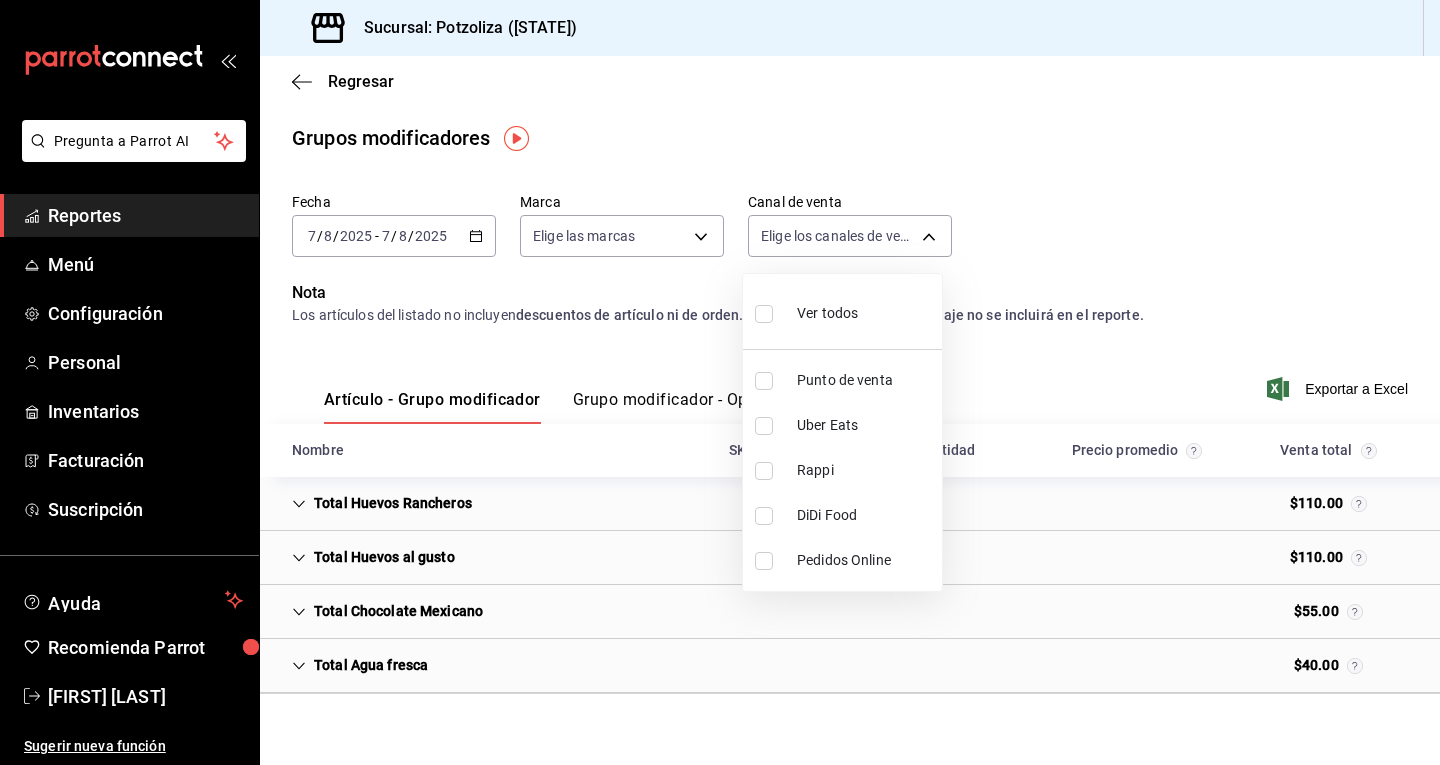 click on "Ver todos" at bounding box center [827, 313] 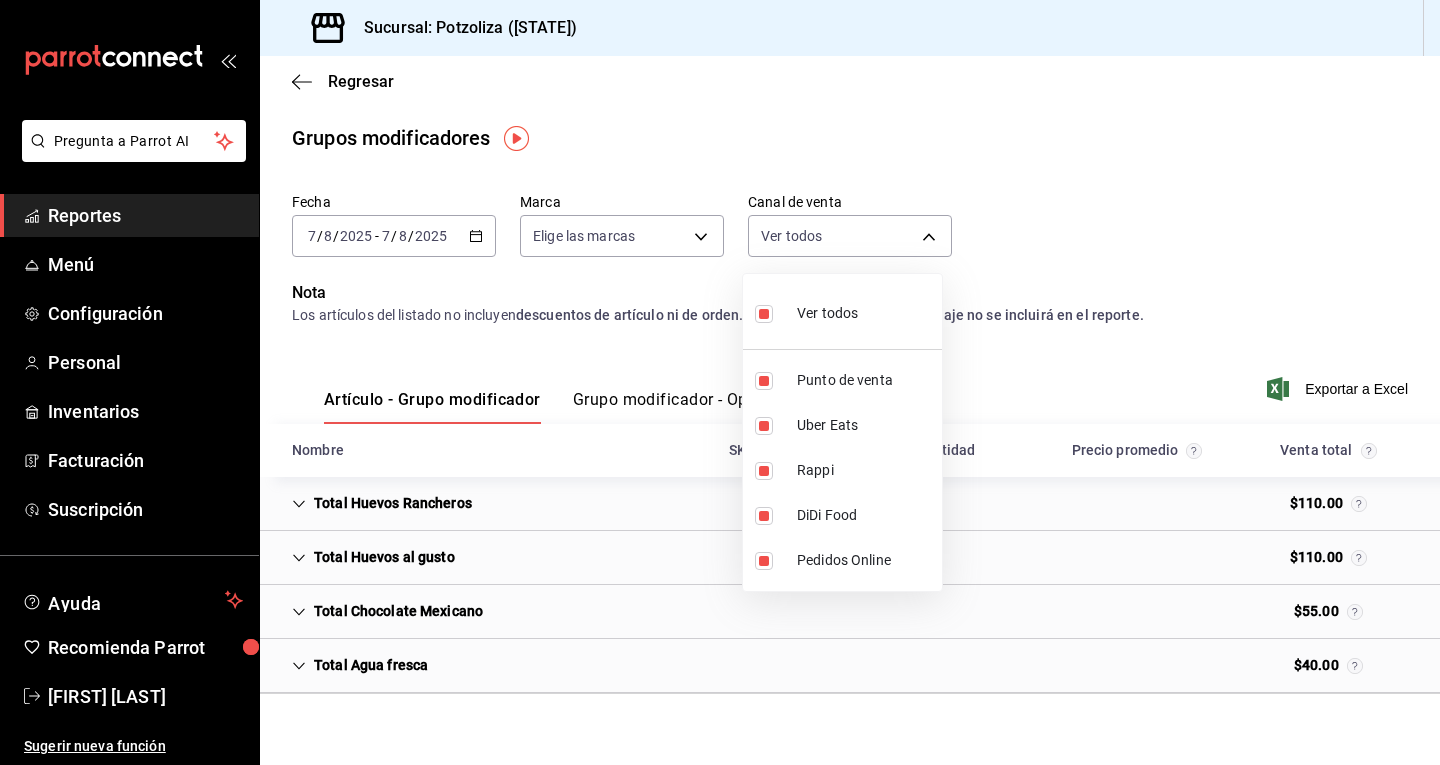 click at bounding box center [720, 382] 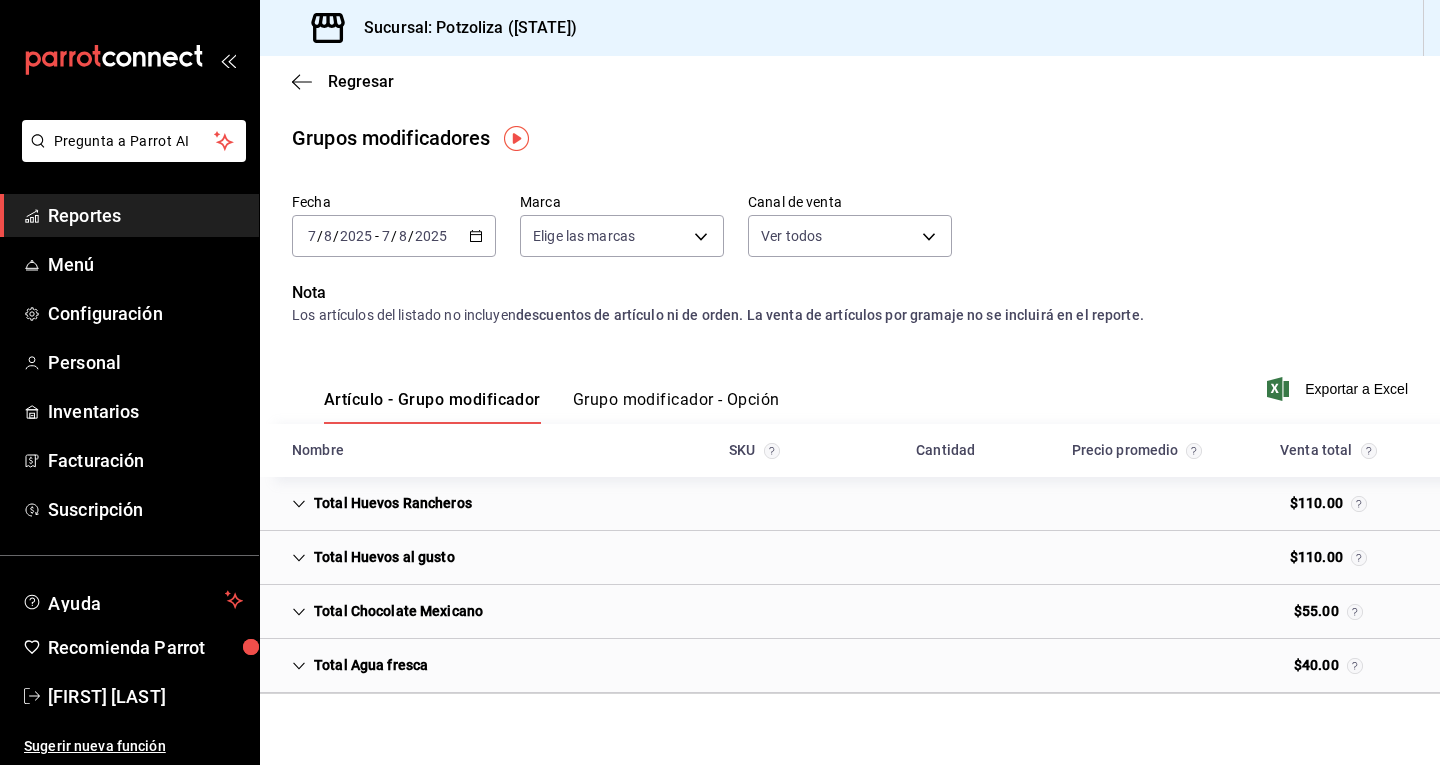 click 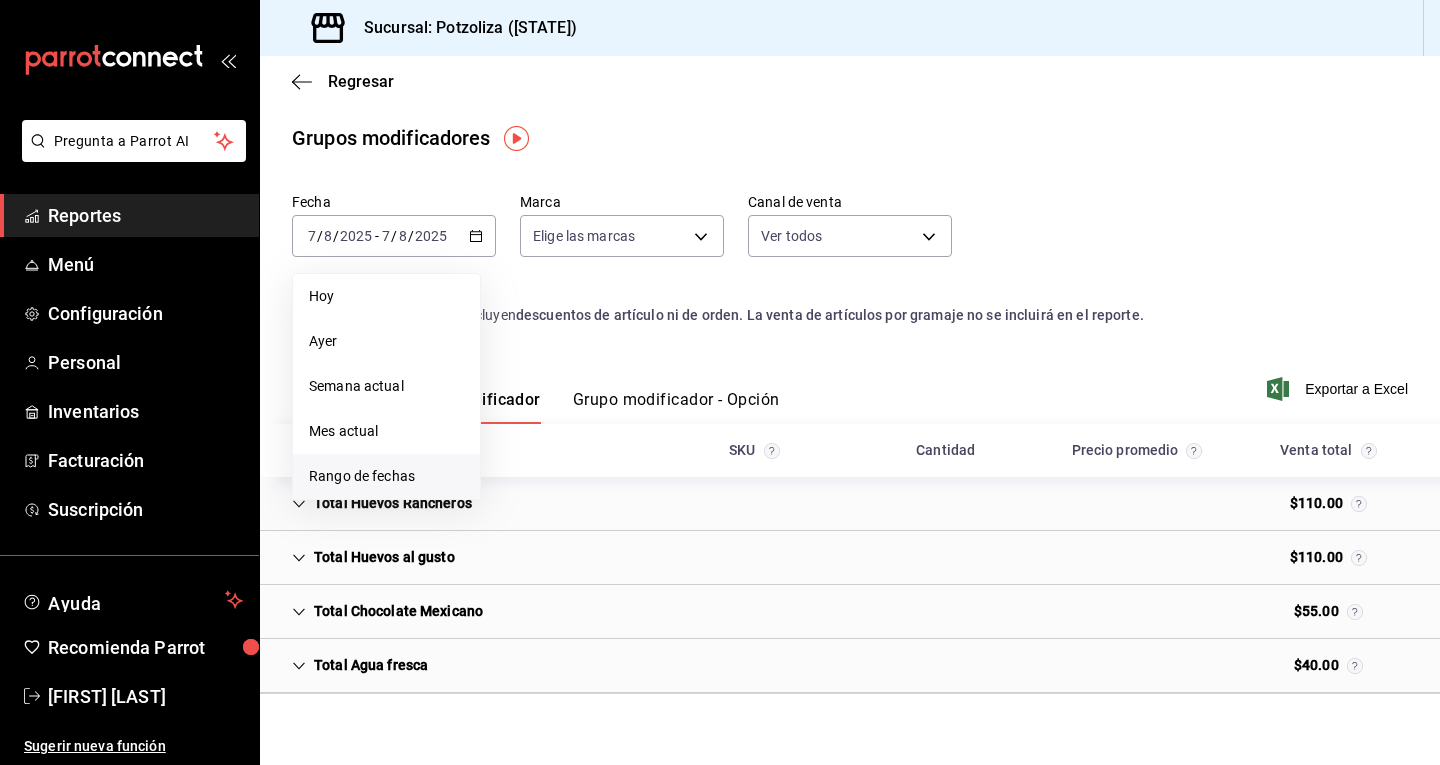 click on "Rango de fechas" at bounding box center (386, 476) 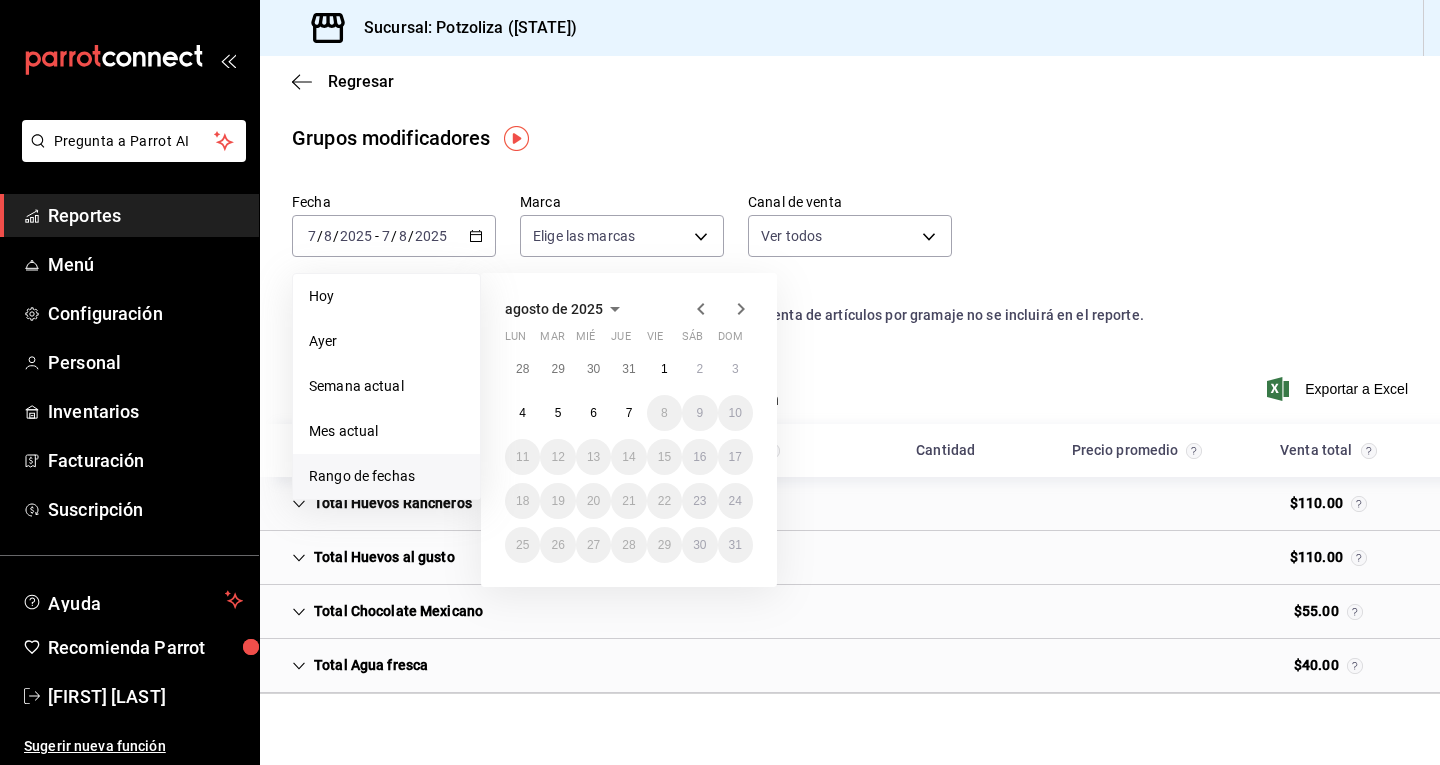 click 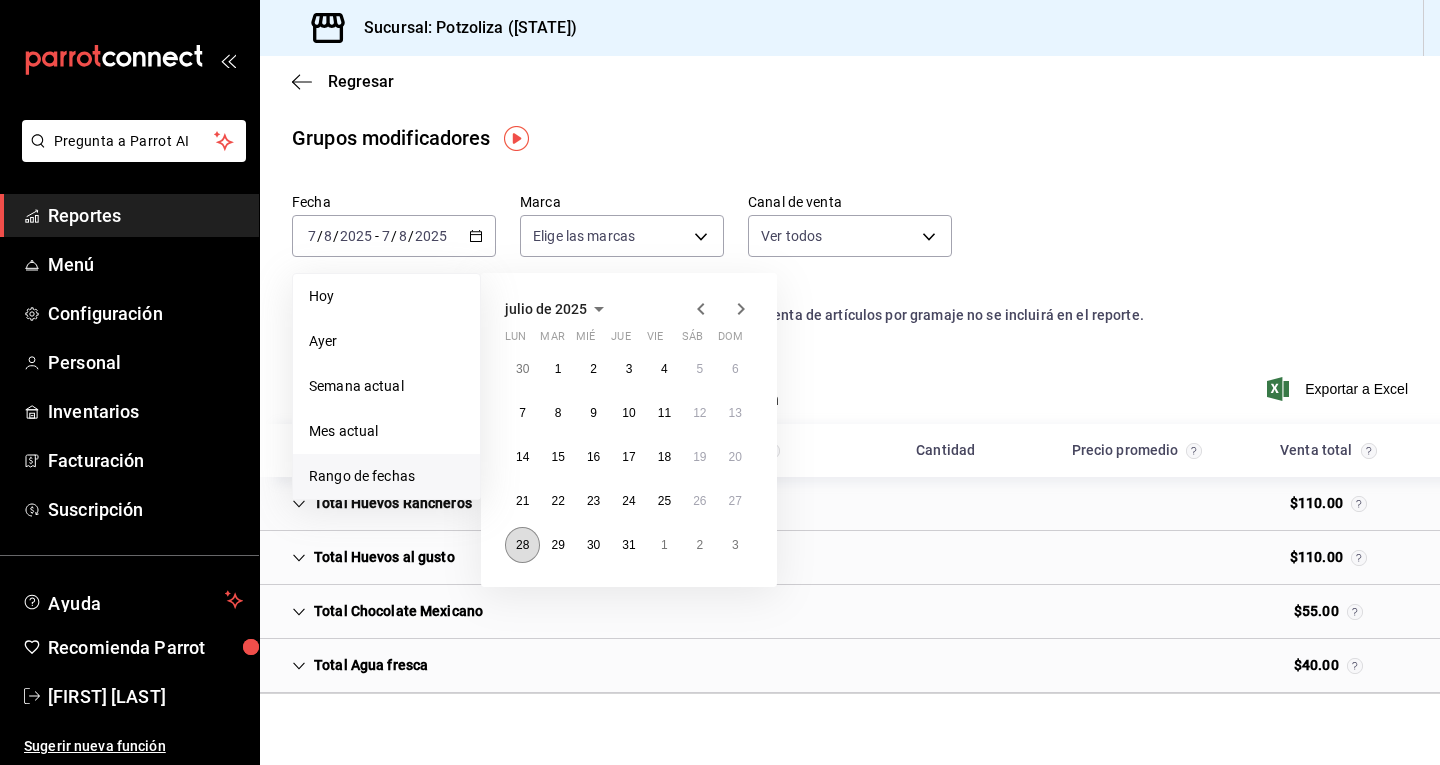 click on "28" at bounding box center (522, 545) 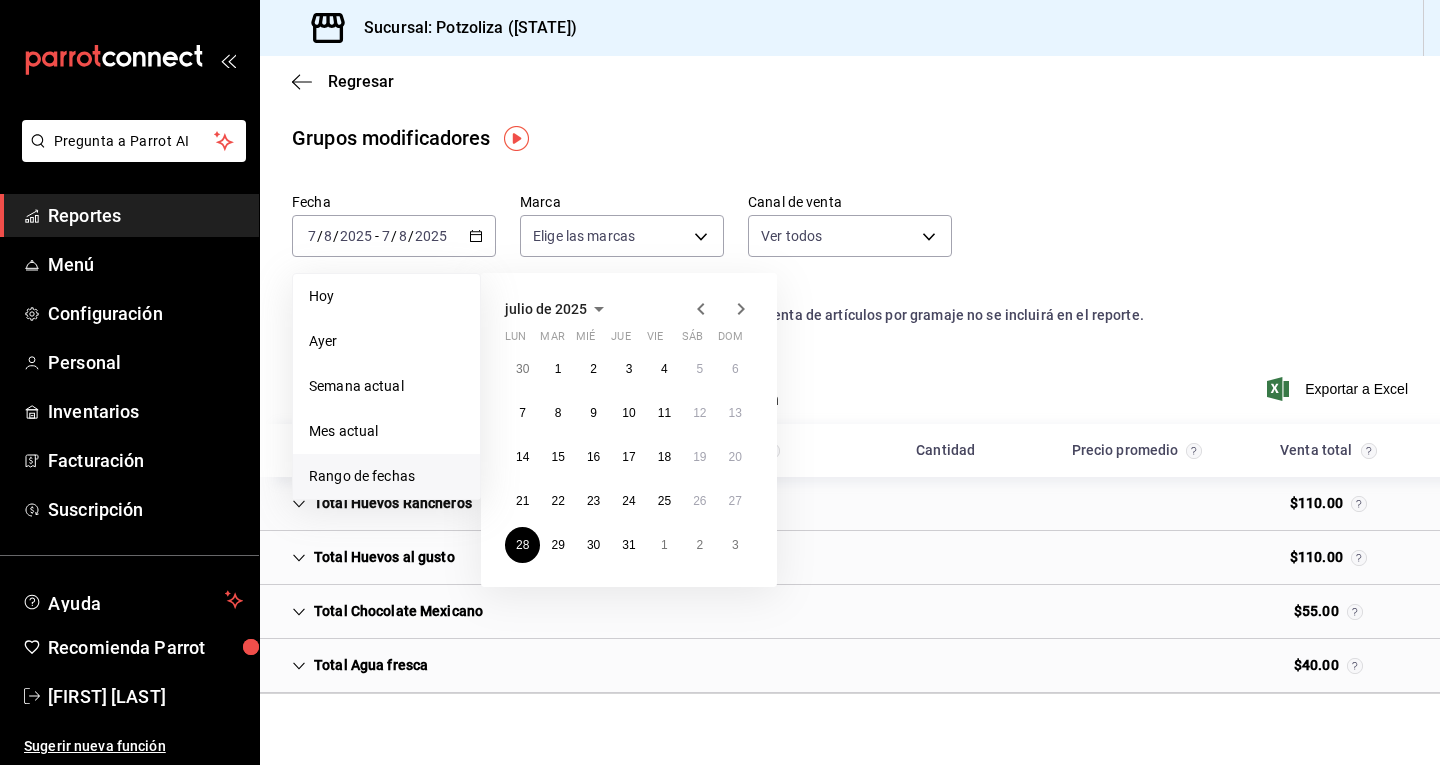 click 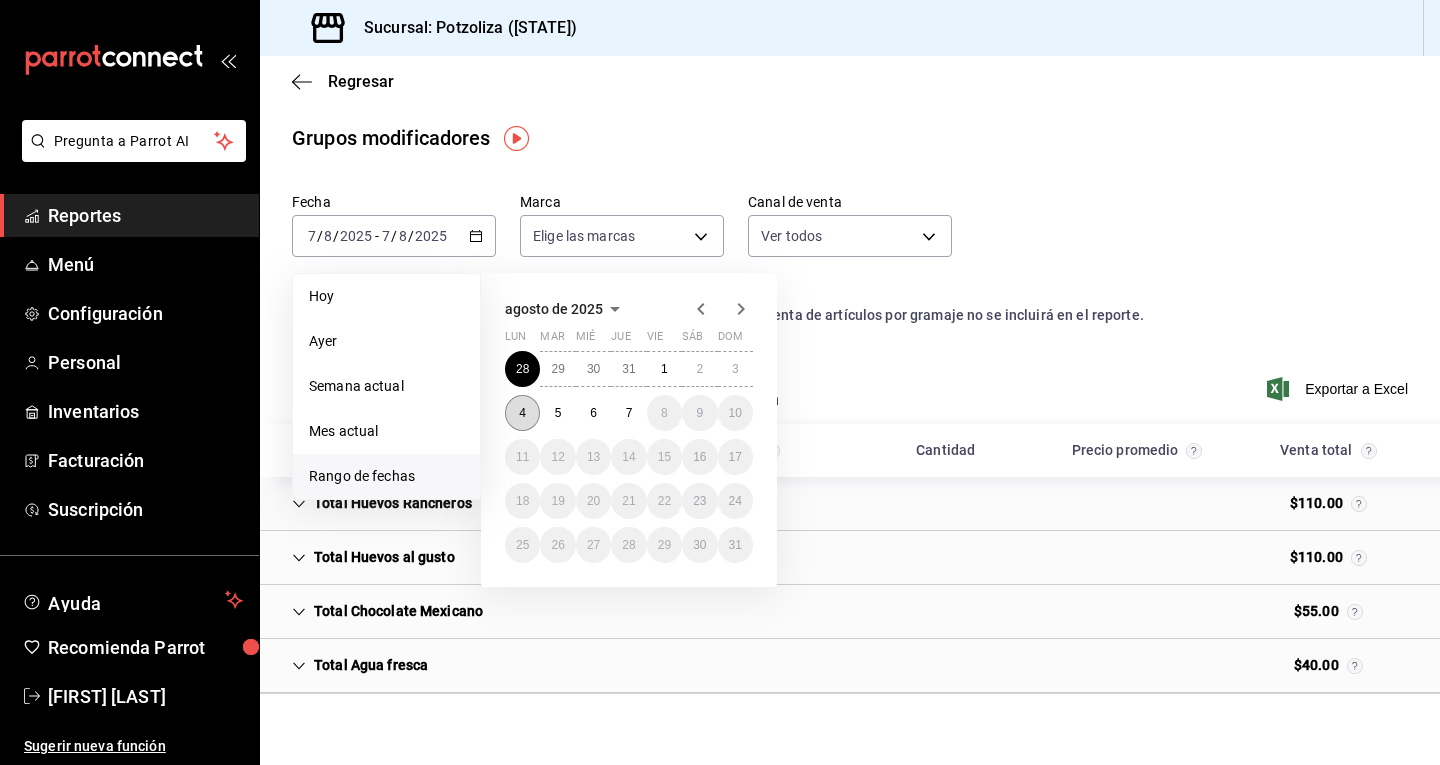 click on "4" at bounding box center (522, 413) 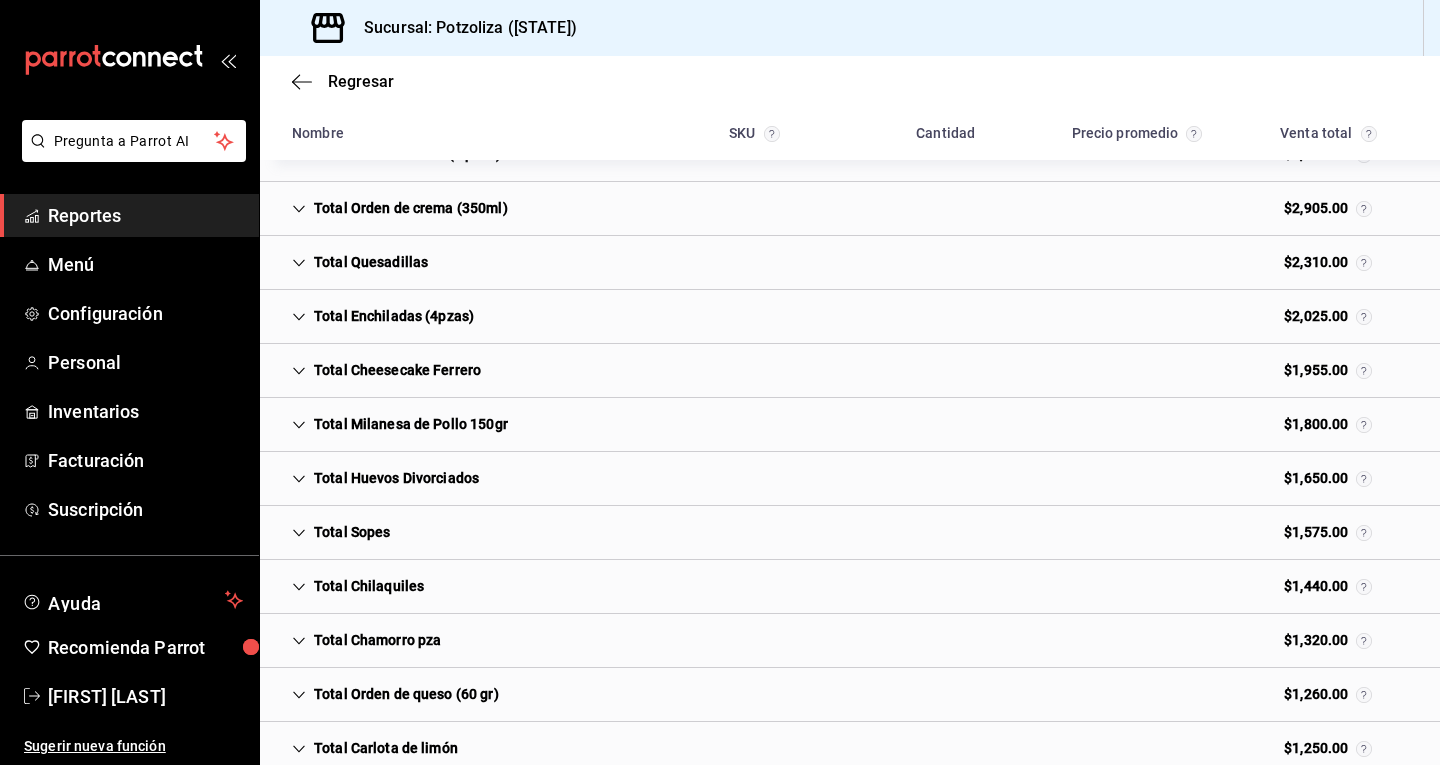 scroll, scrollTop: 989, scrollLeft: 0, axis: vertical 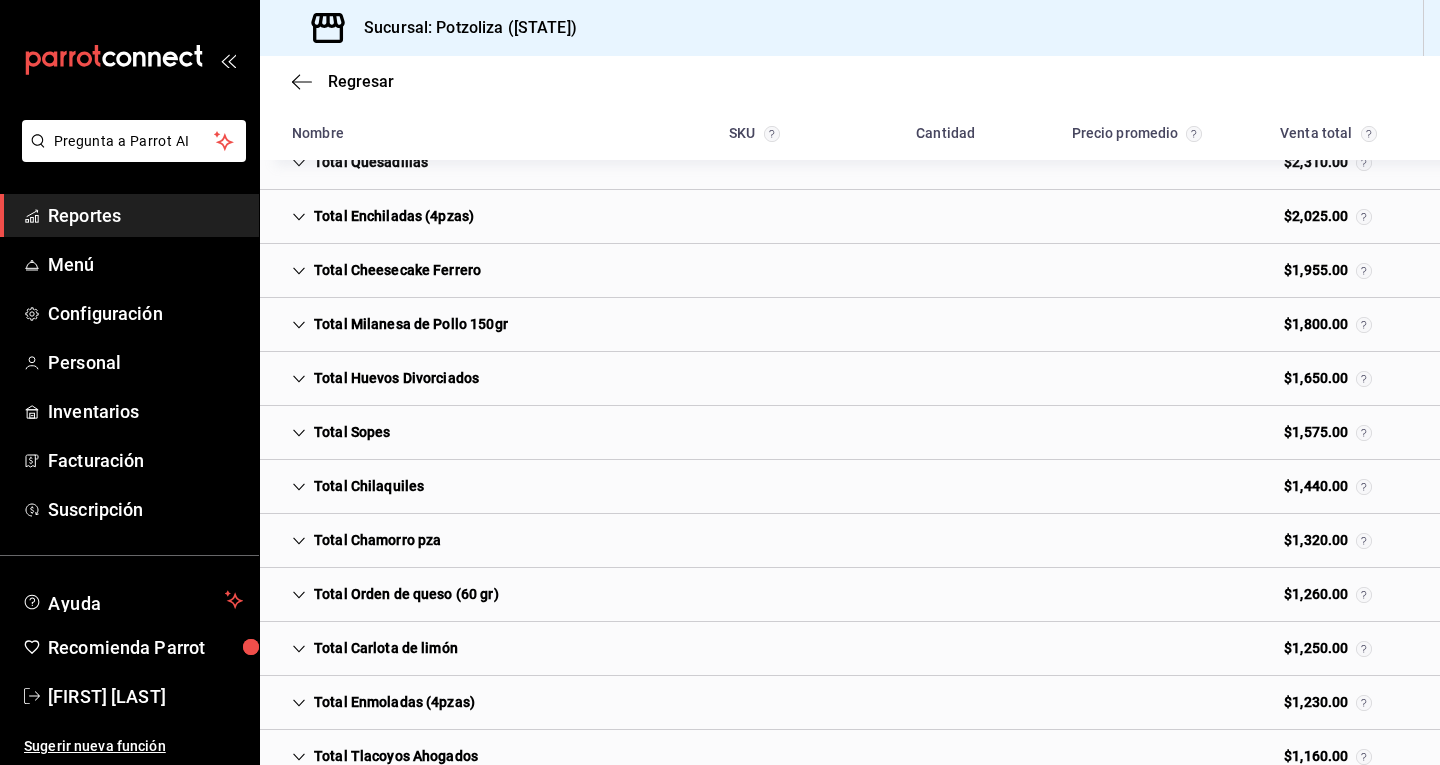 click 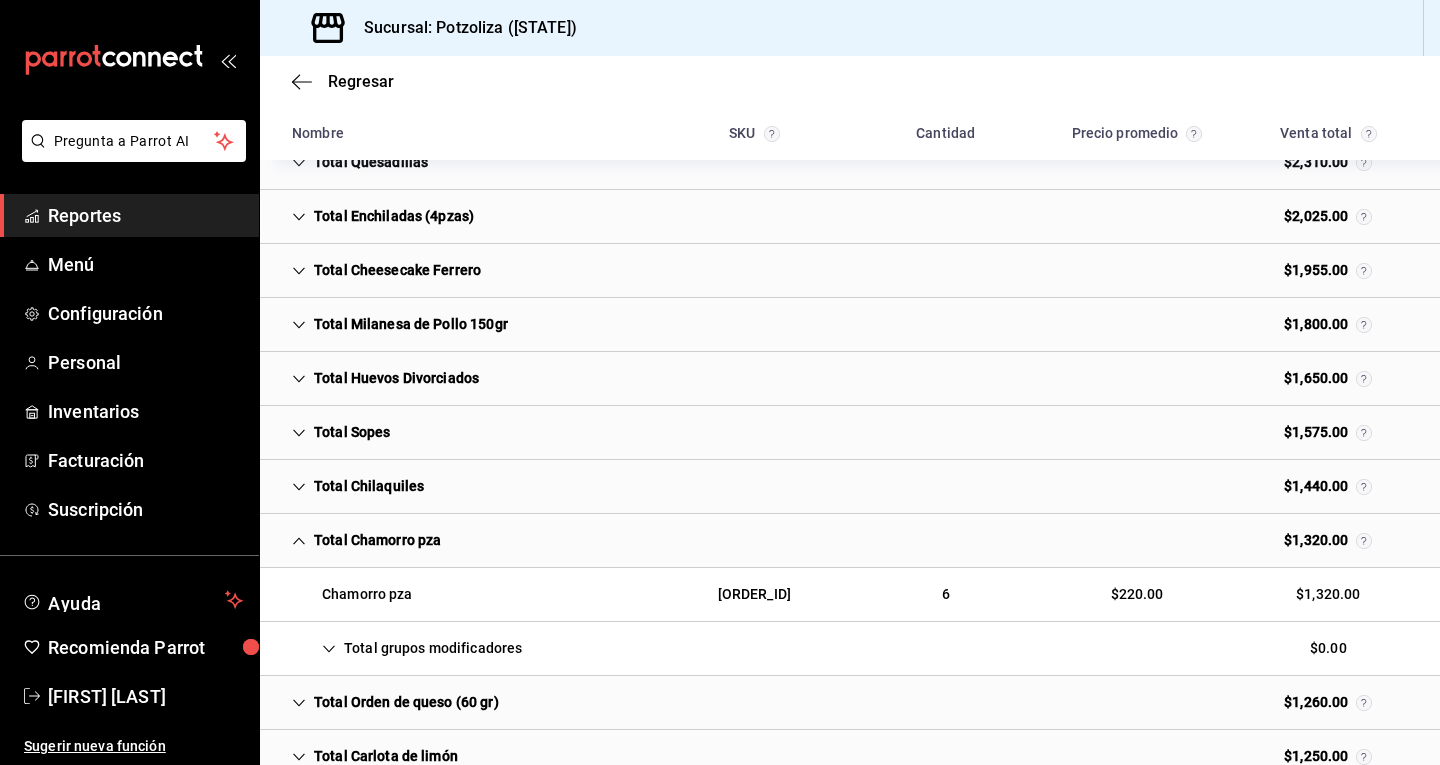 click 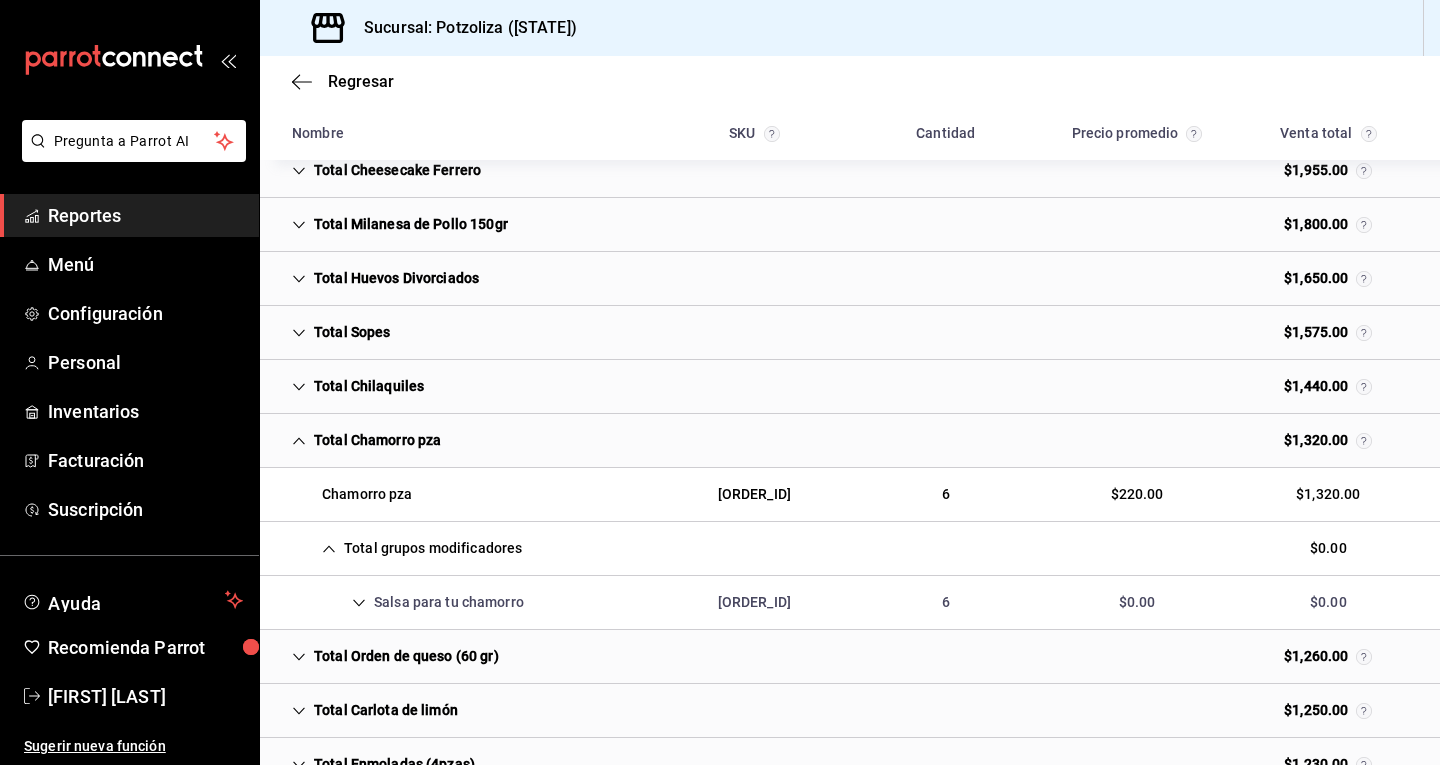 scroll, scrollTop: 1189, scrollLeft: 0, axis: vertical 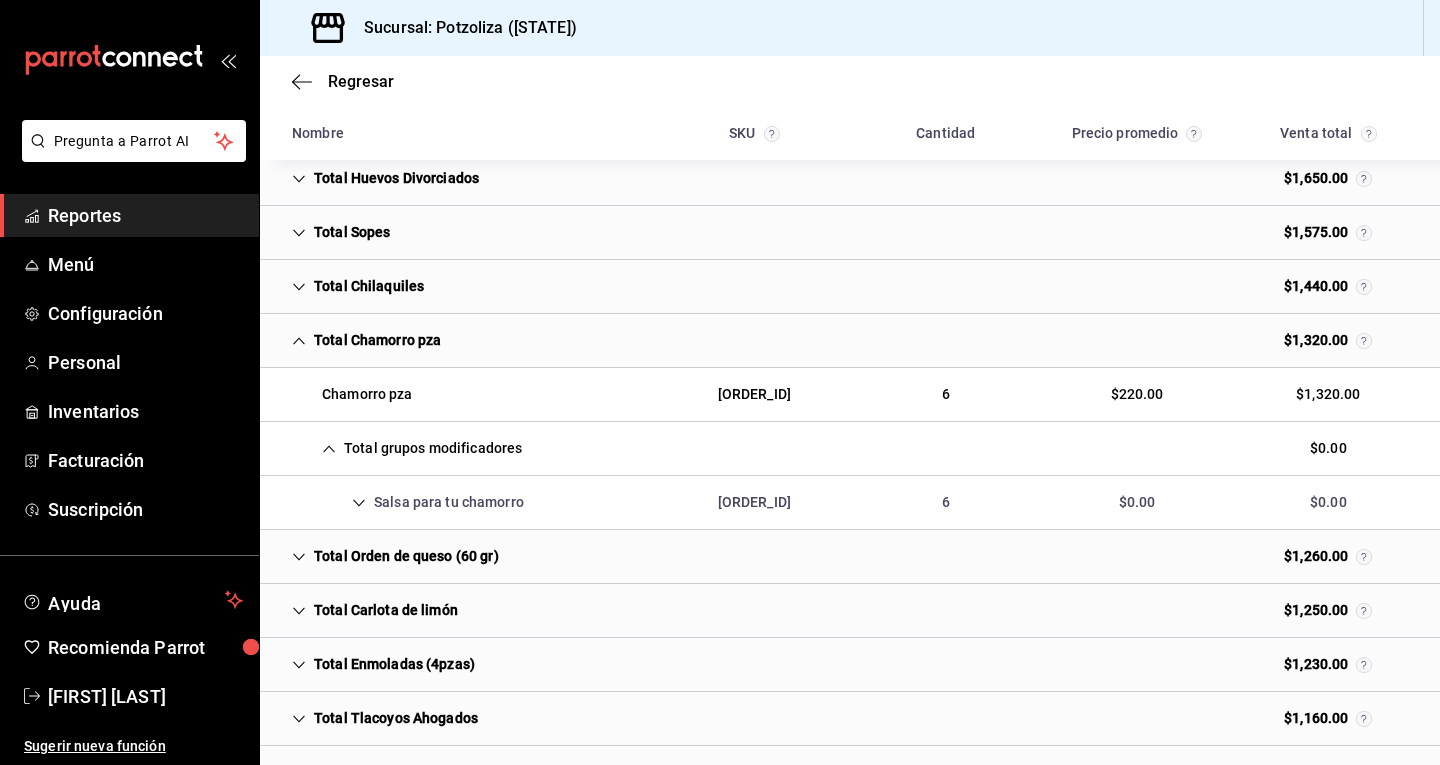 click 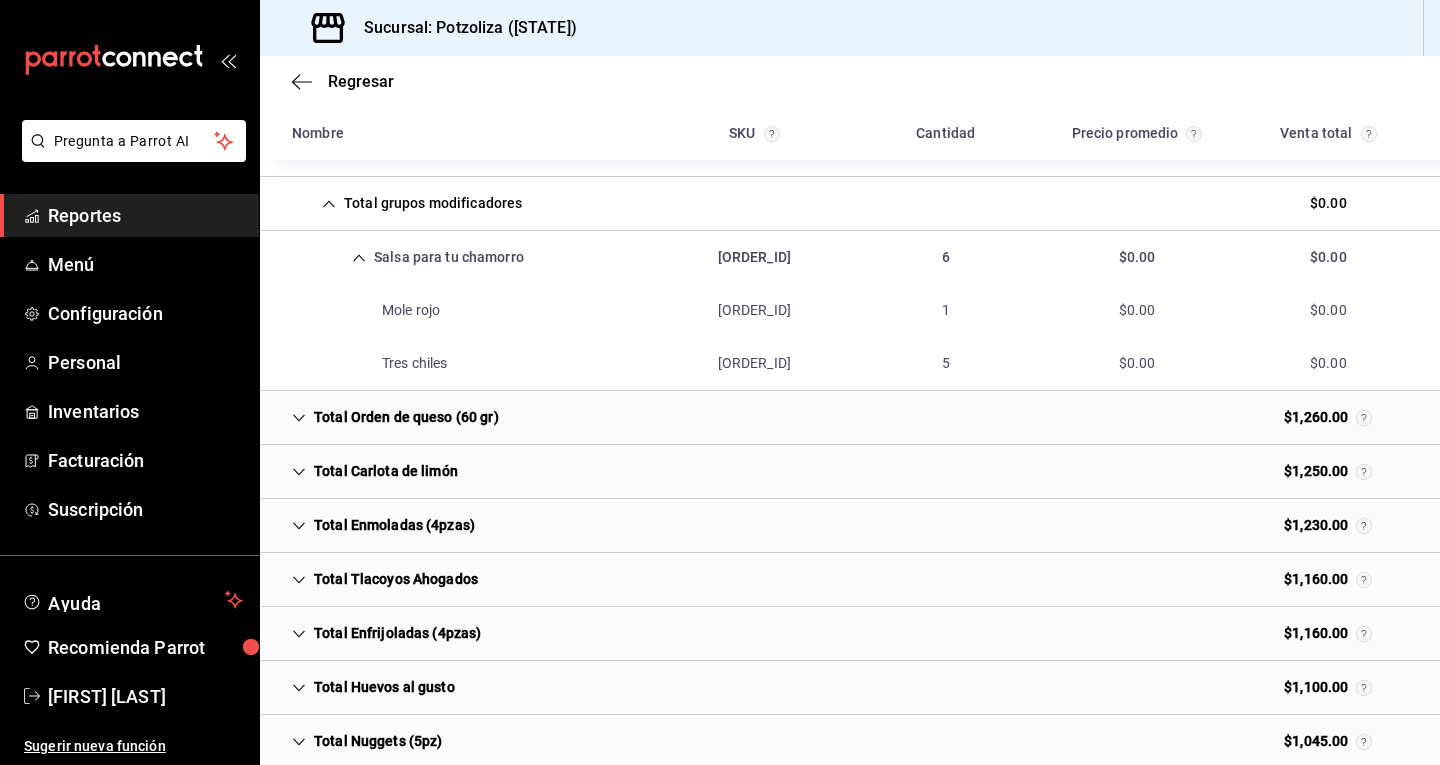 scroll, scrollTop: 1489, scrollLeft: 0, axis: vertical 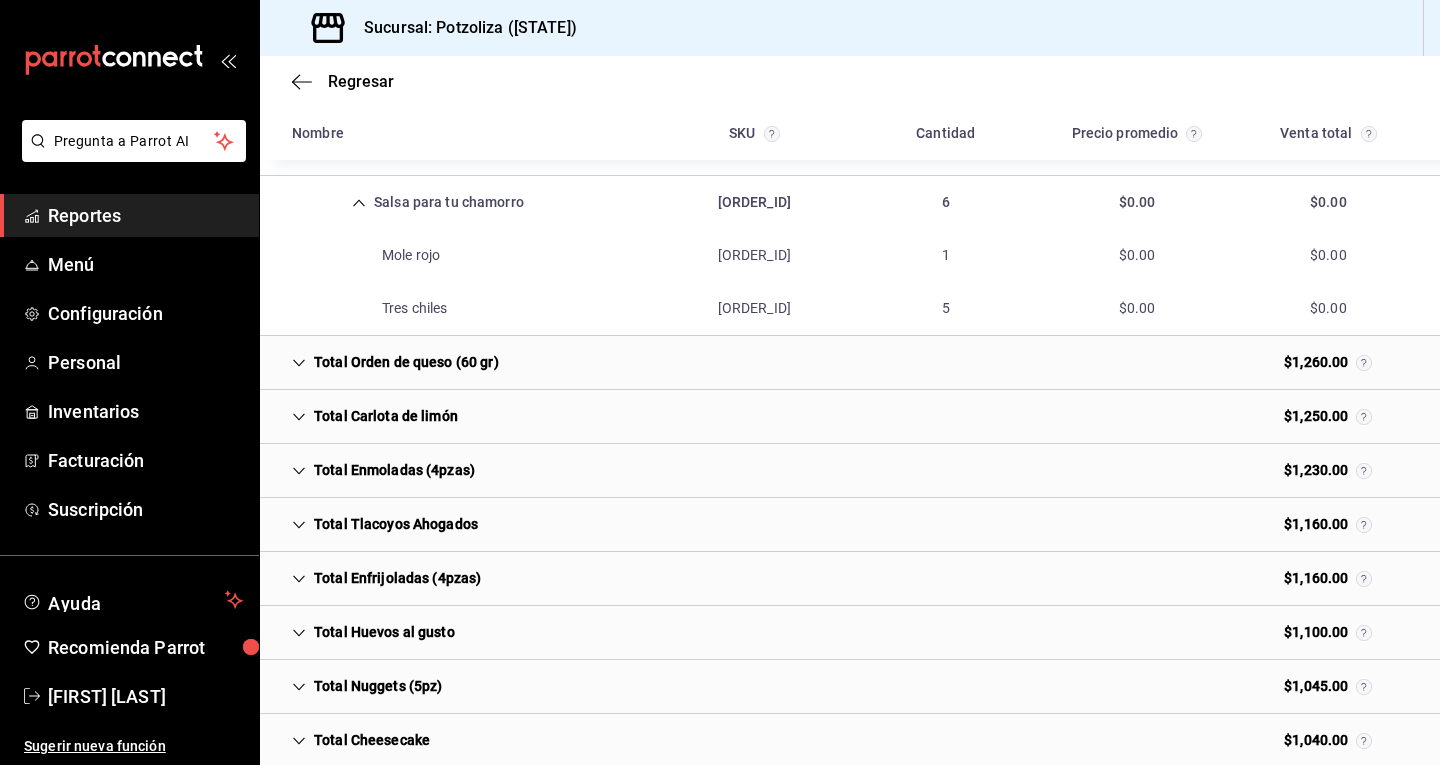 click 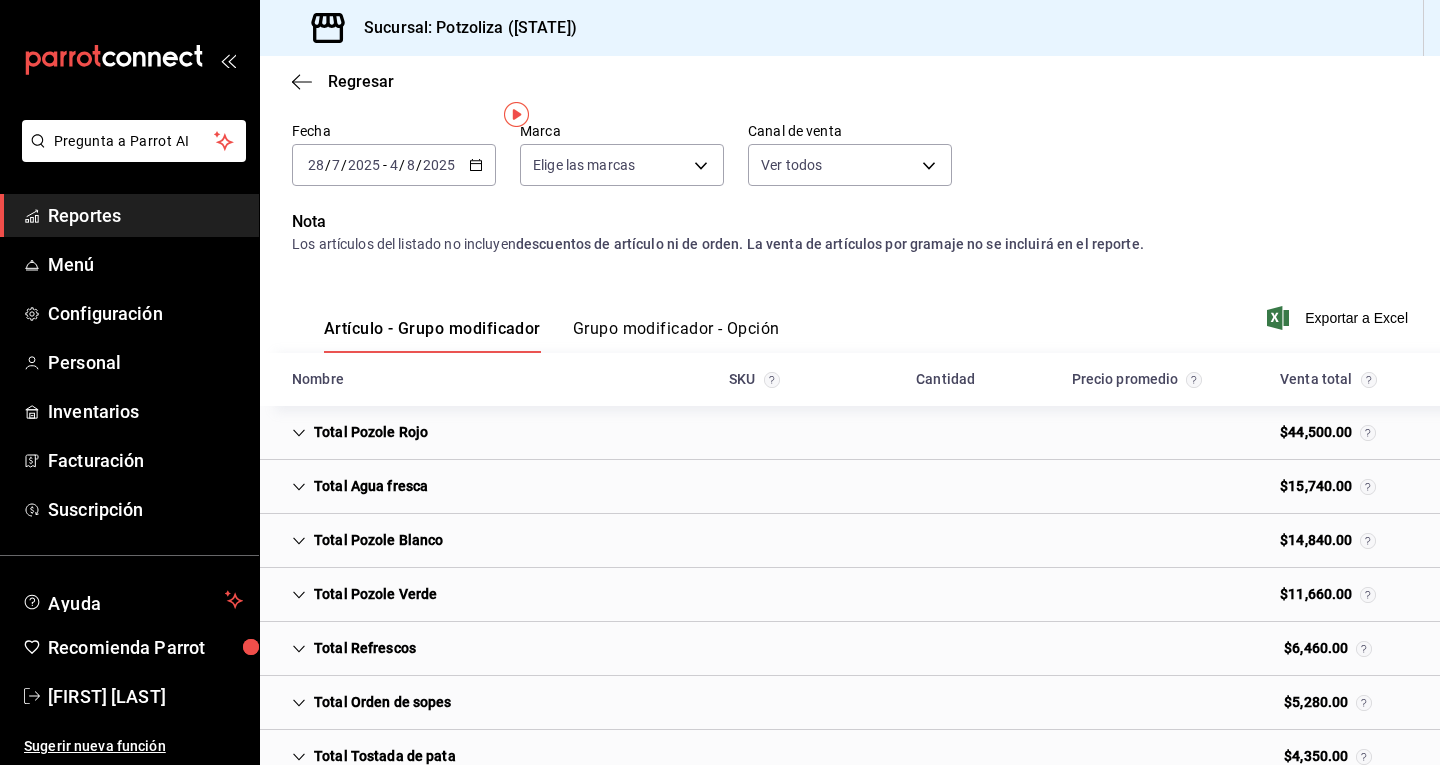 scroll, scrollTop: 0, scrollLeft: 0, axis: both 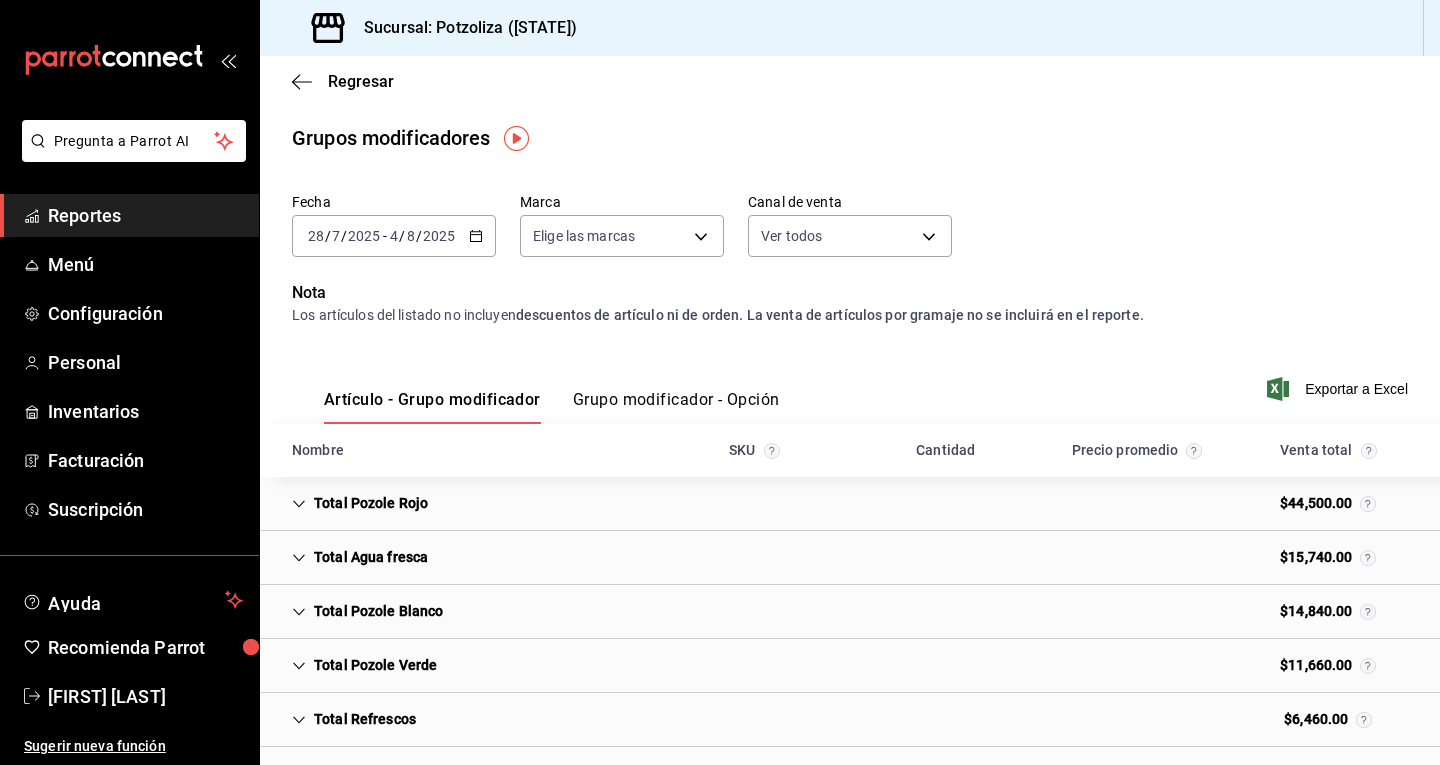 click 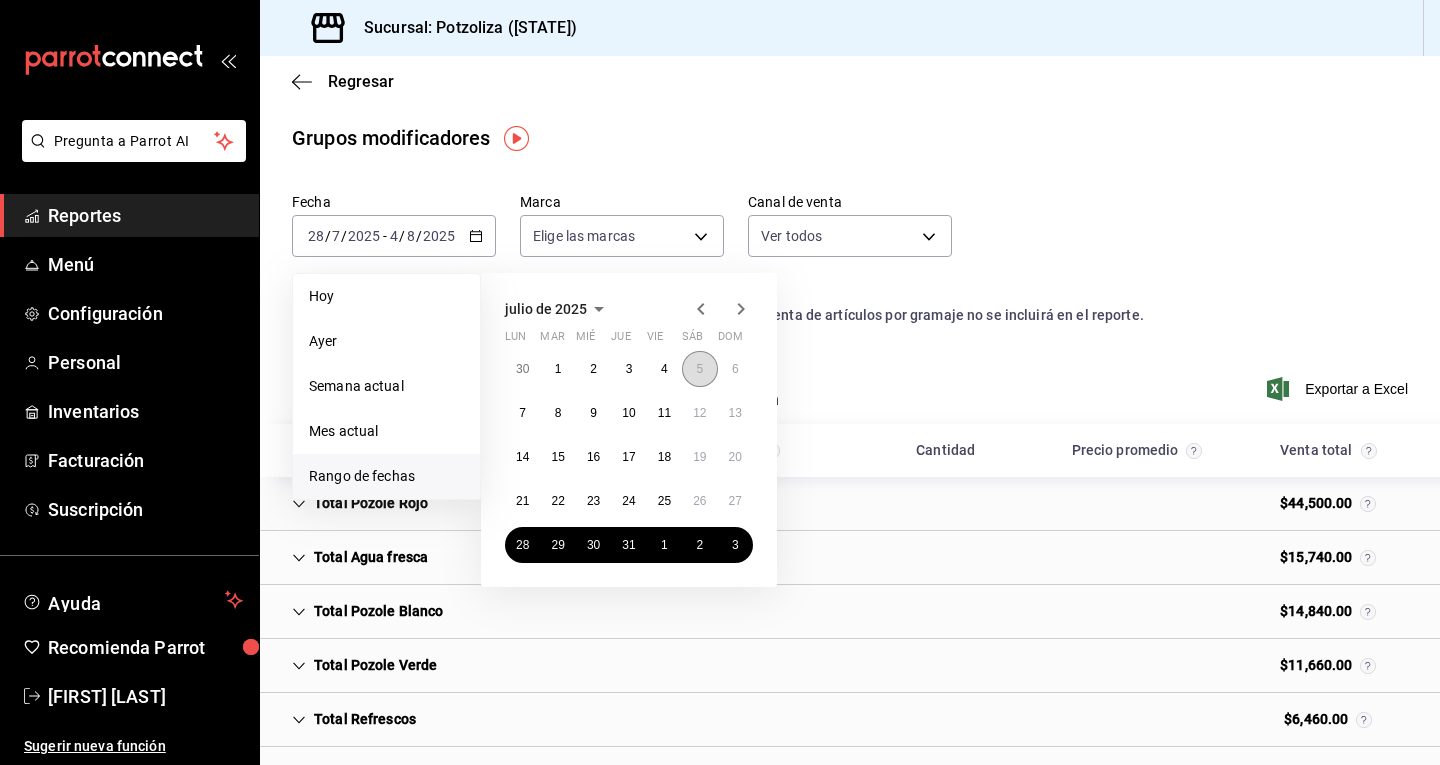 click on "5" at bounding box center [699, 369] 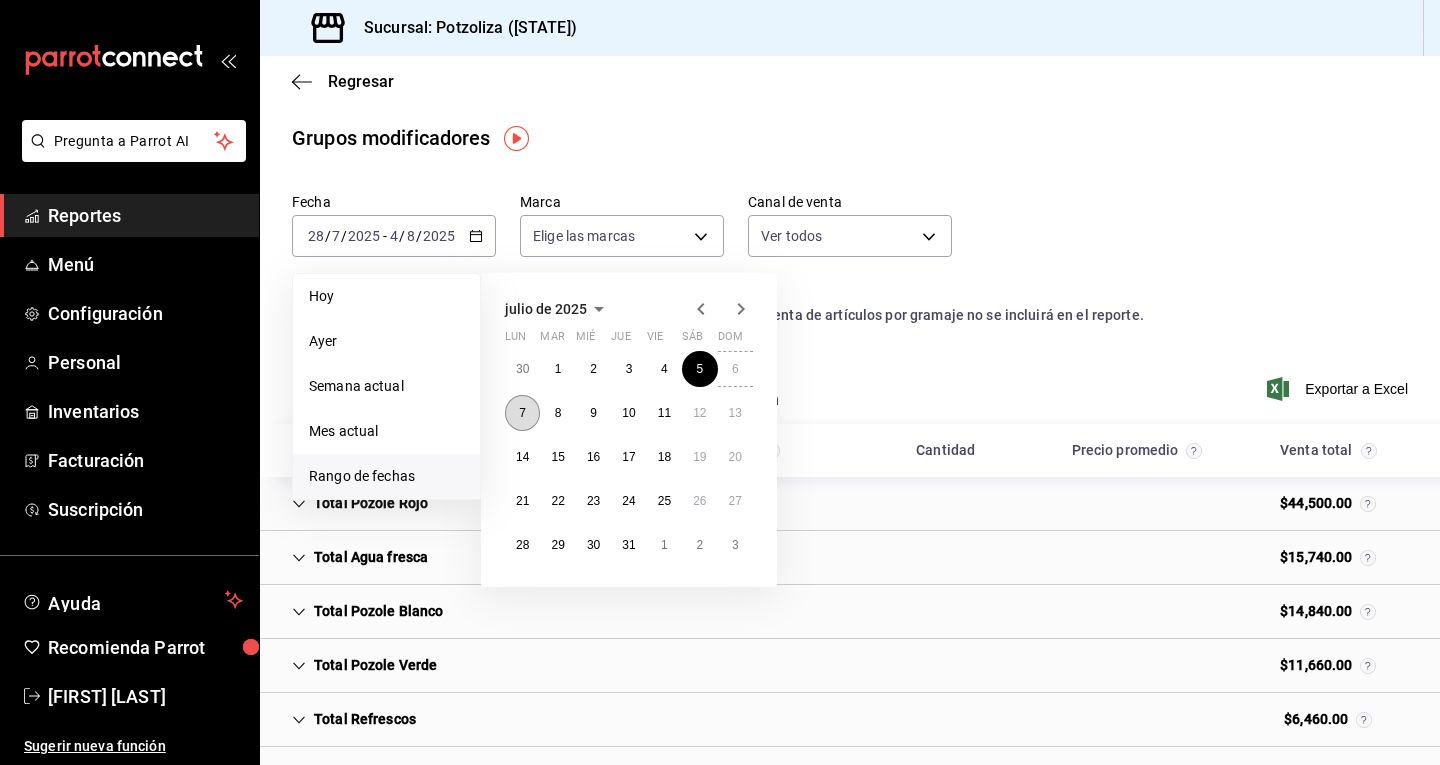 click on "7" at bounding box center (522, 413) 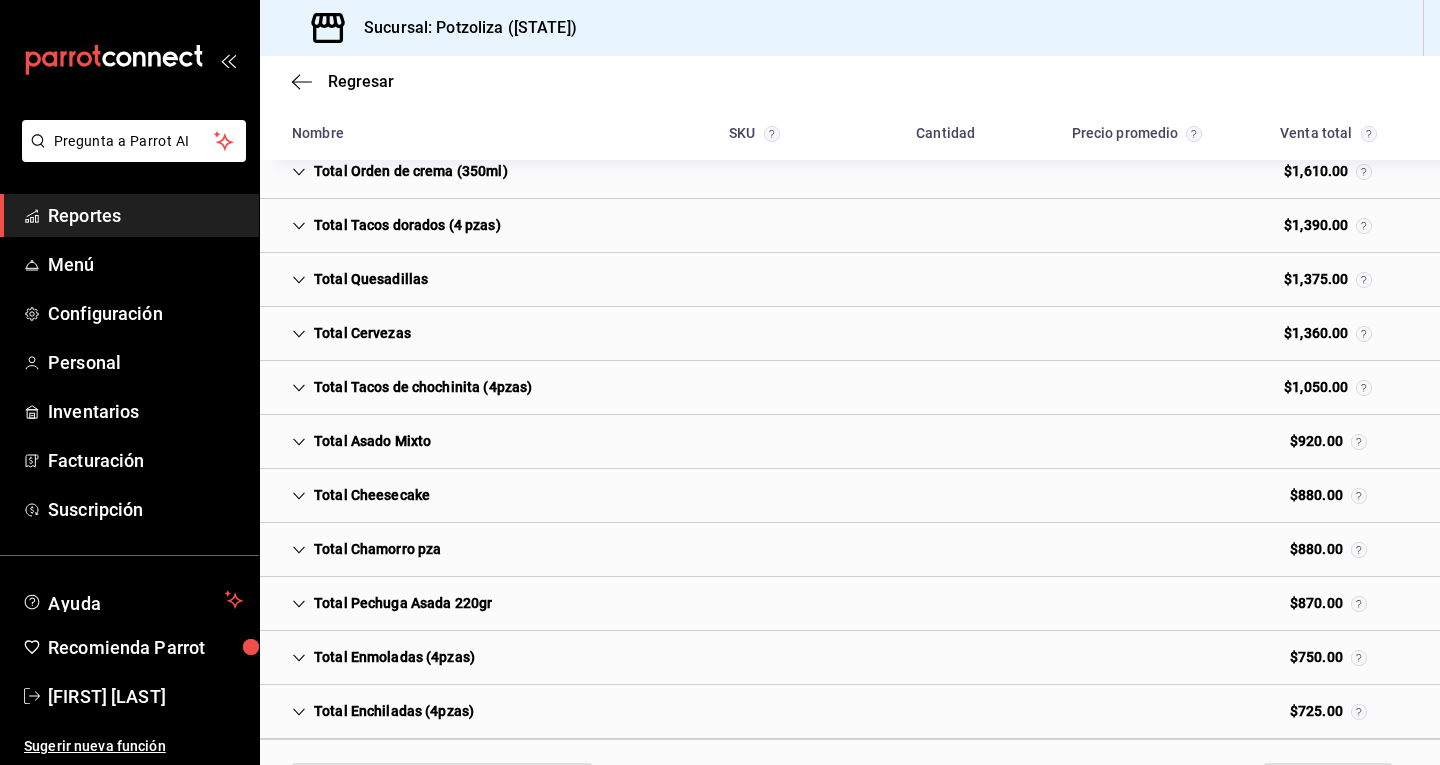 scroll, scrollTop: 849, scrollLeft: 0, axis: vertical 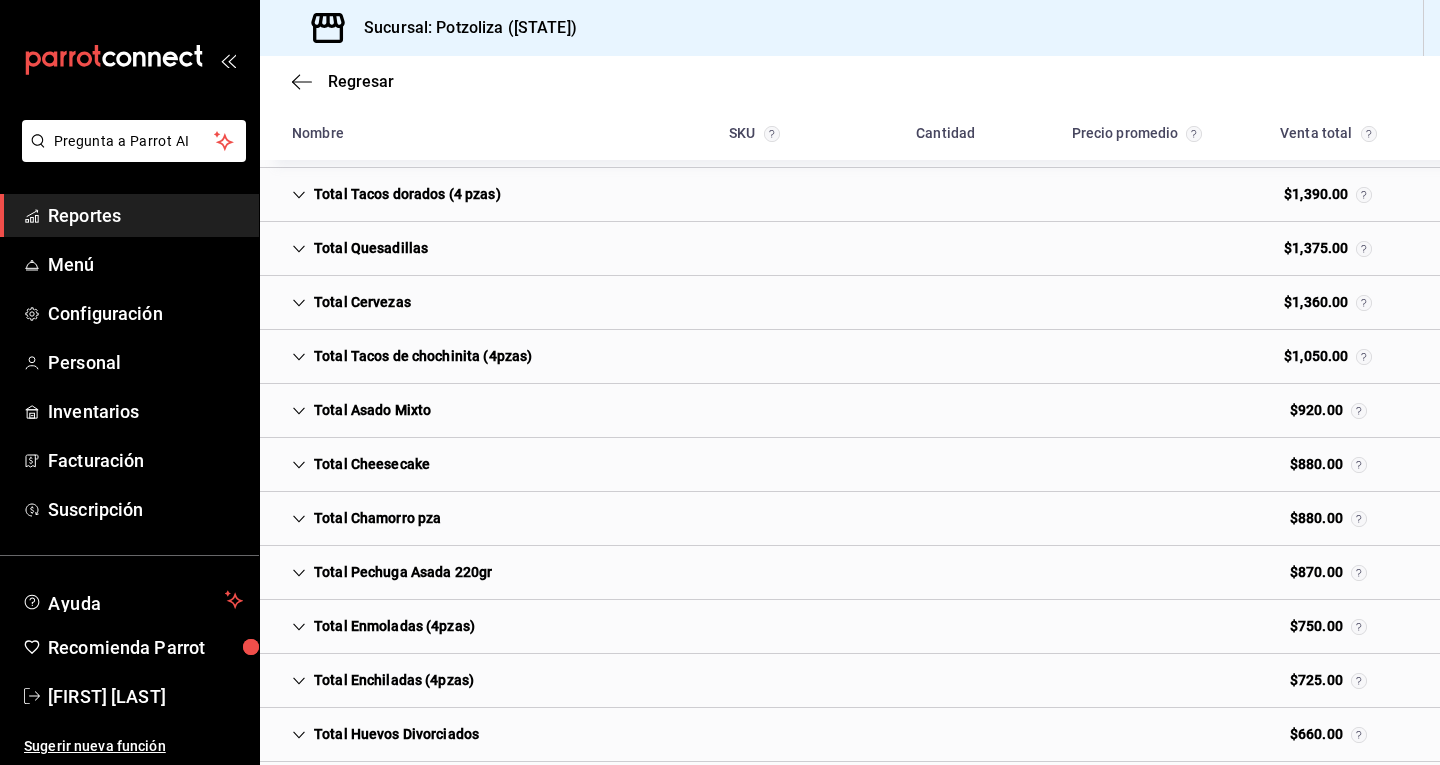 click 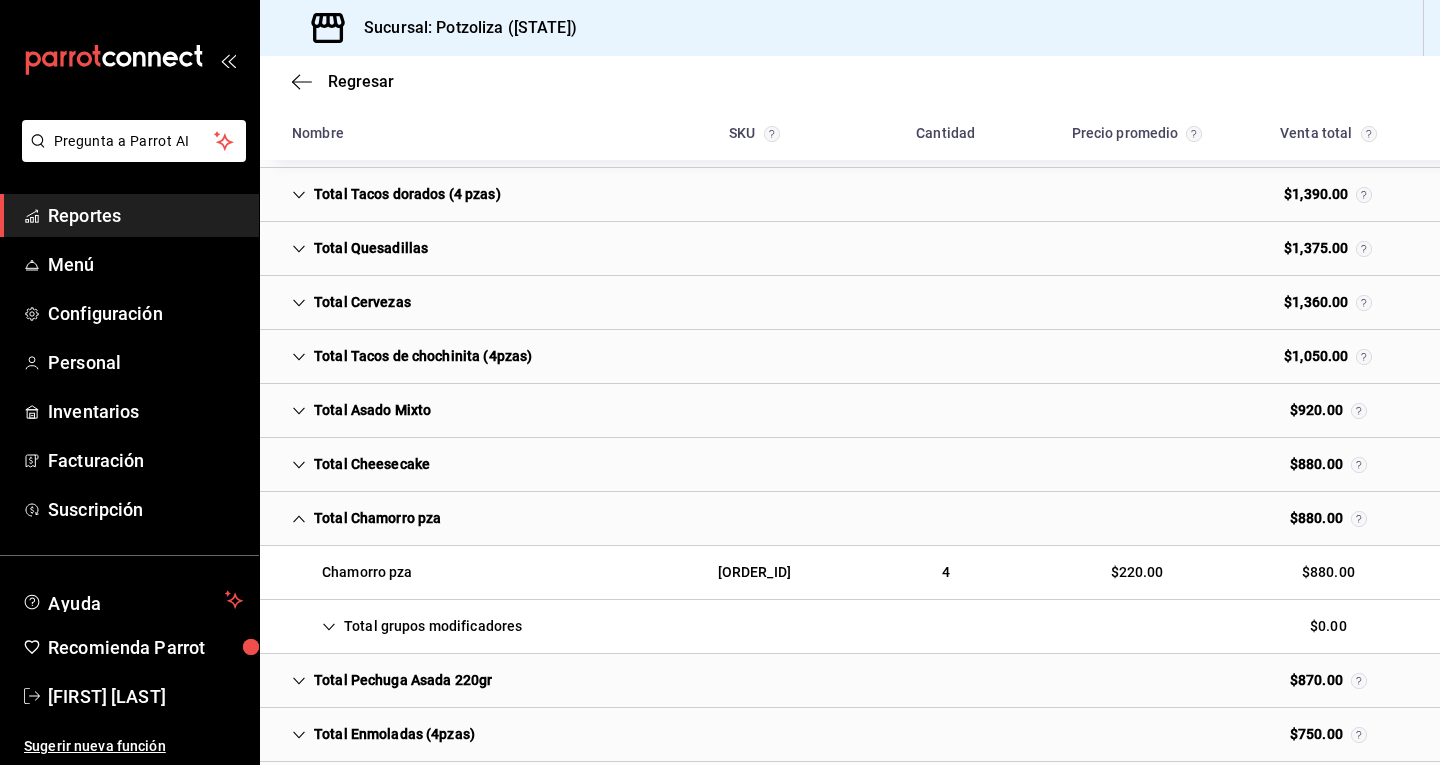 click 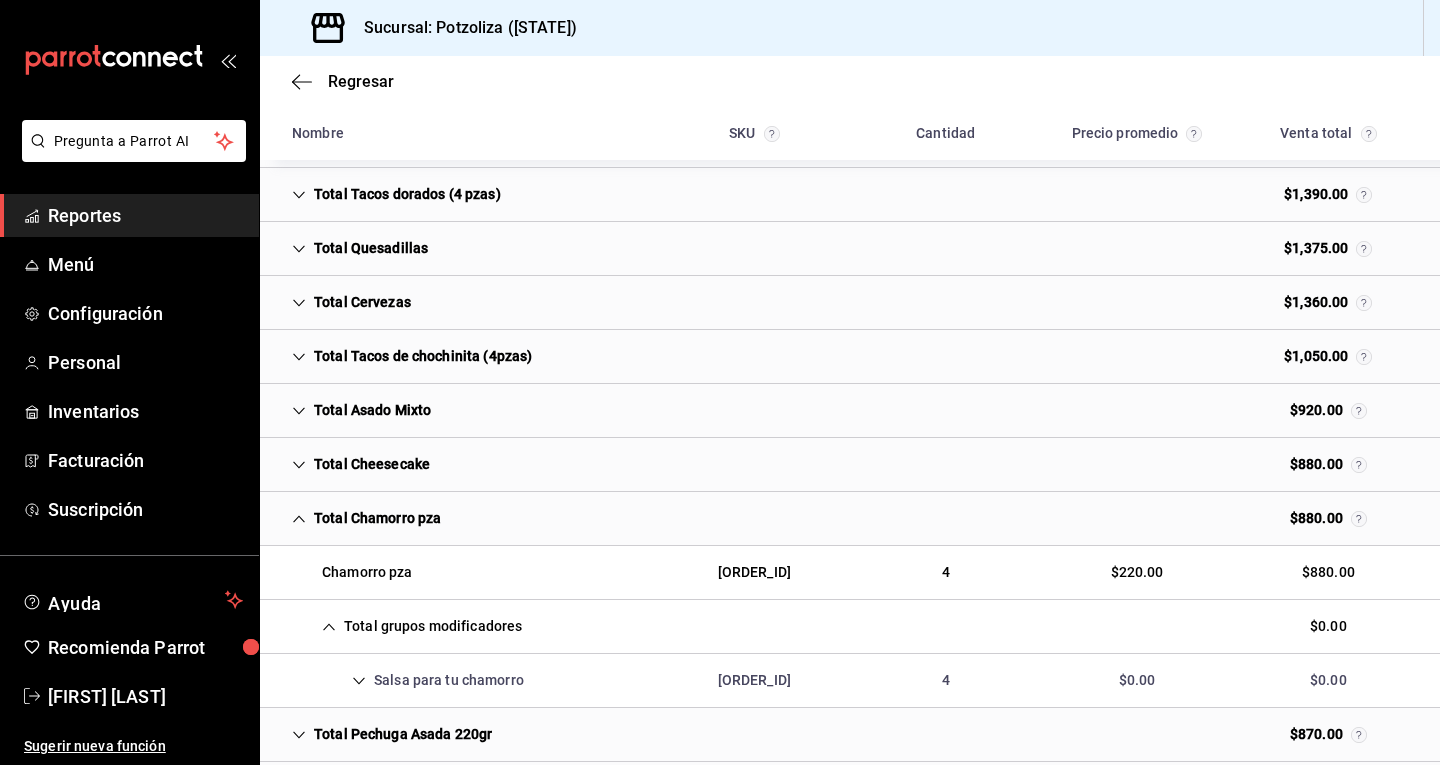 click 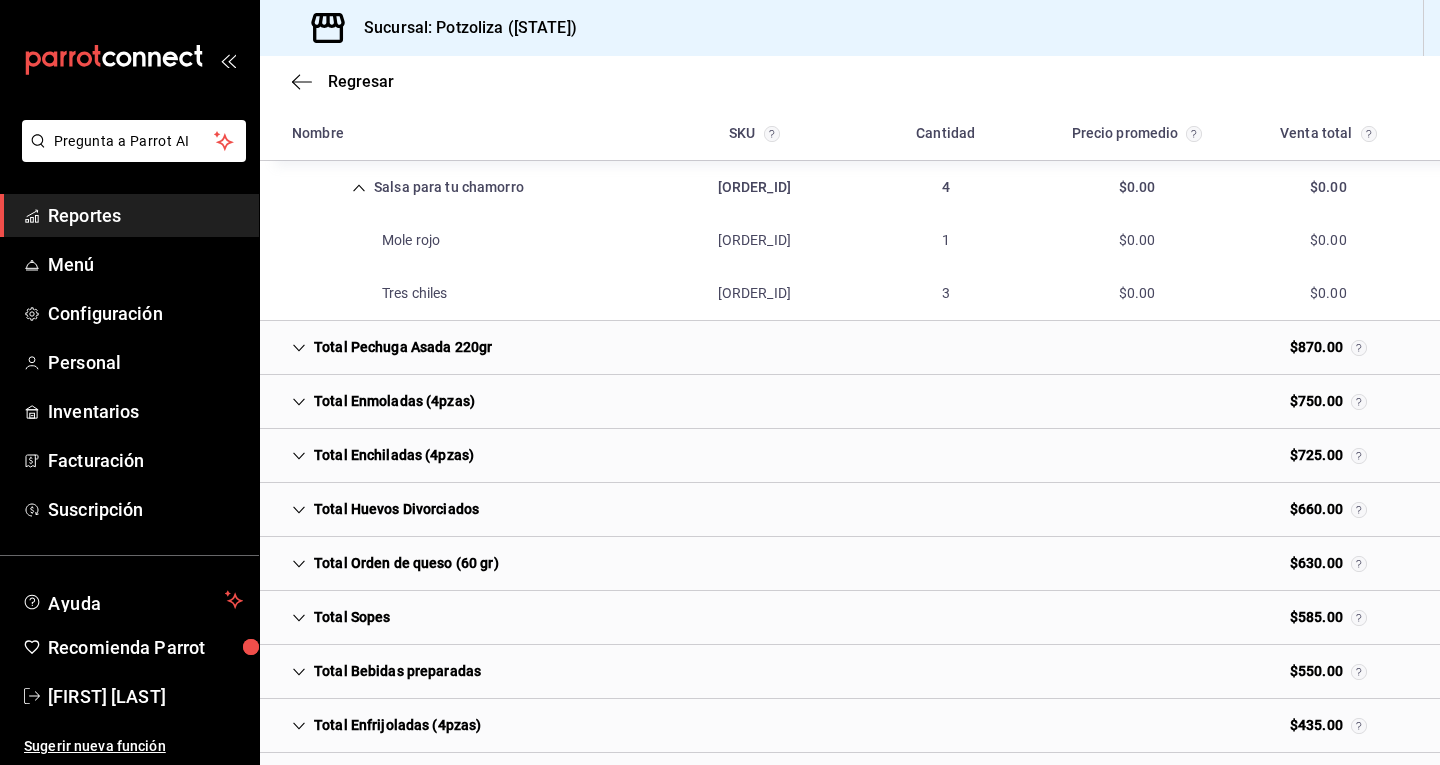 scroll, scrollTop: 1349, scrollLeft: 0, axis: vertical 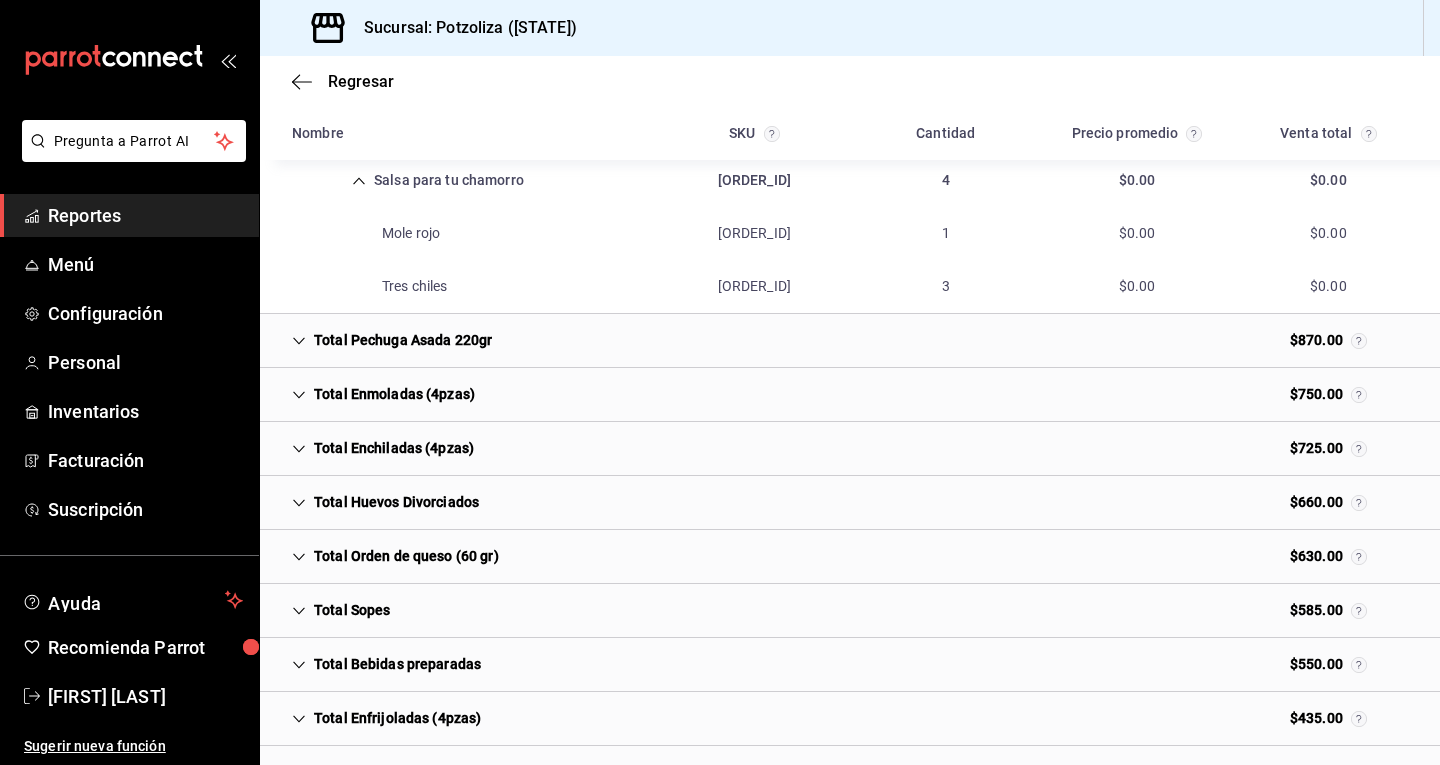 click 